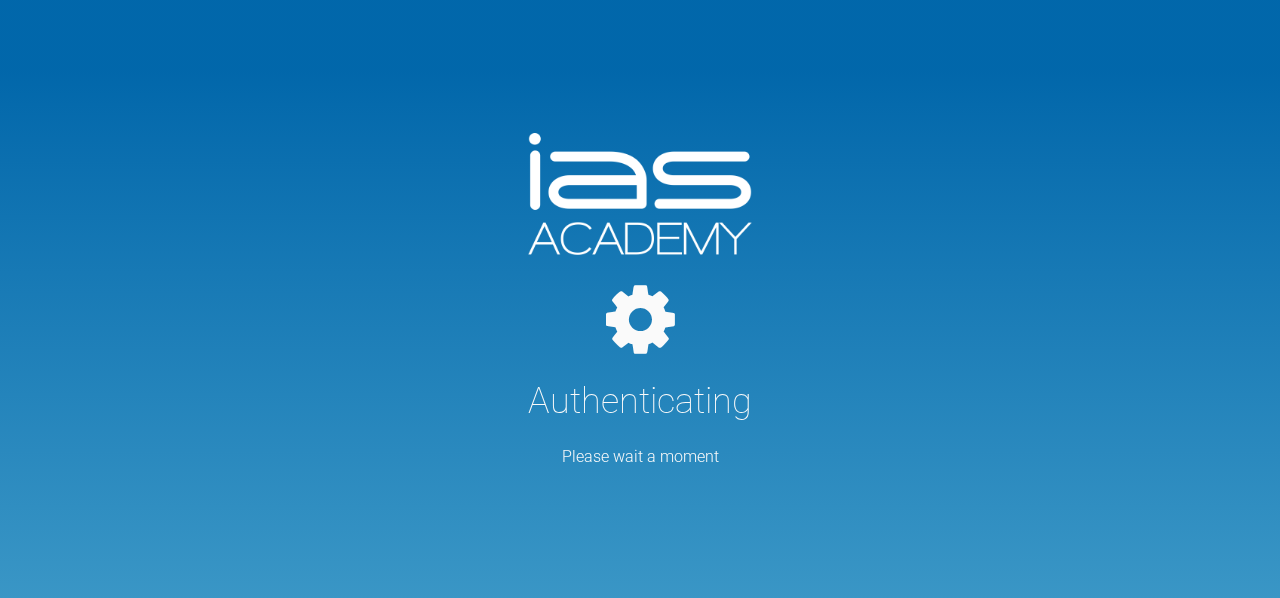 scroll, scrollTop: 0, scrollLeft: 0, axis: both 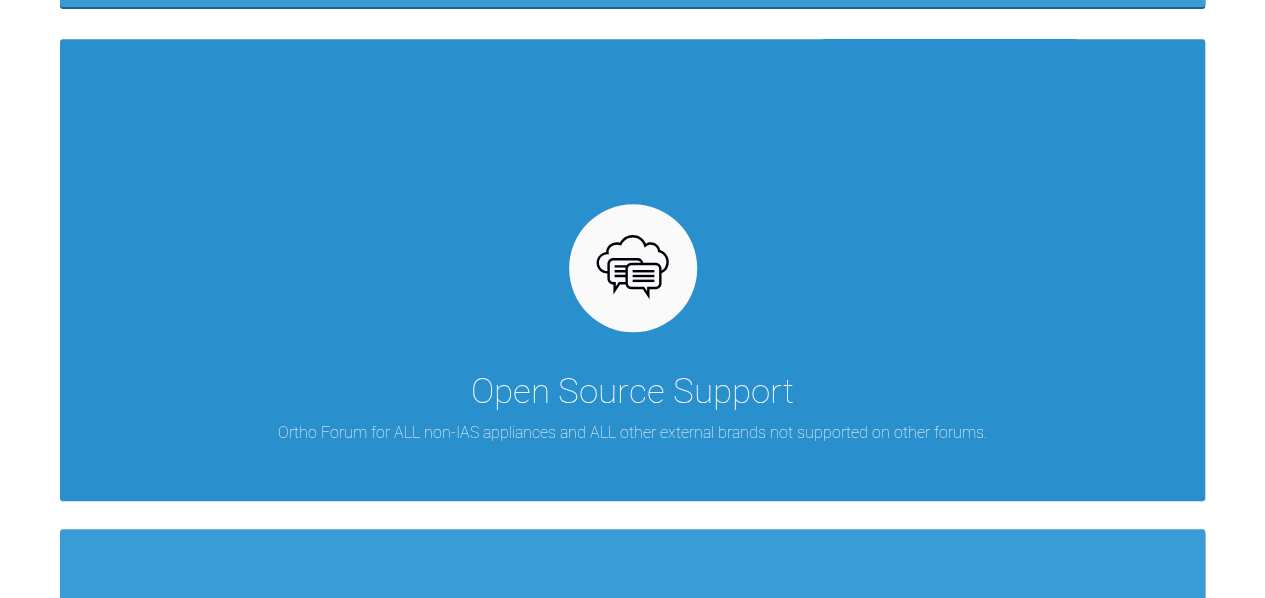 click at bounding box center (633, 268) 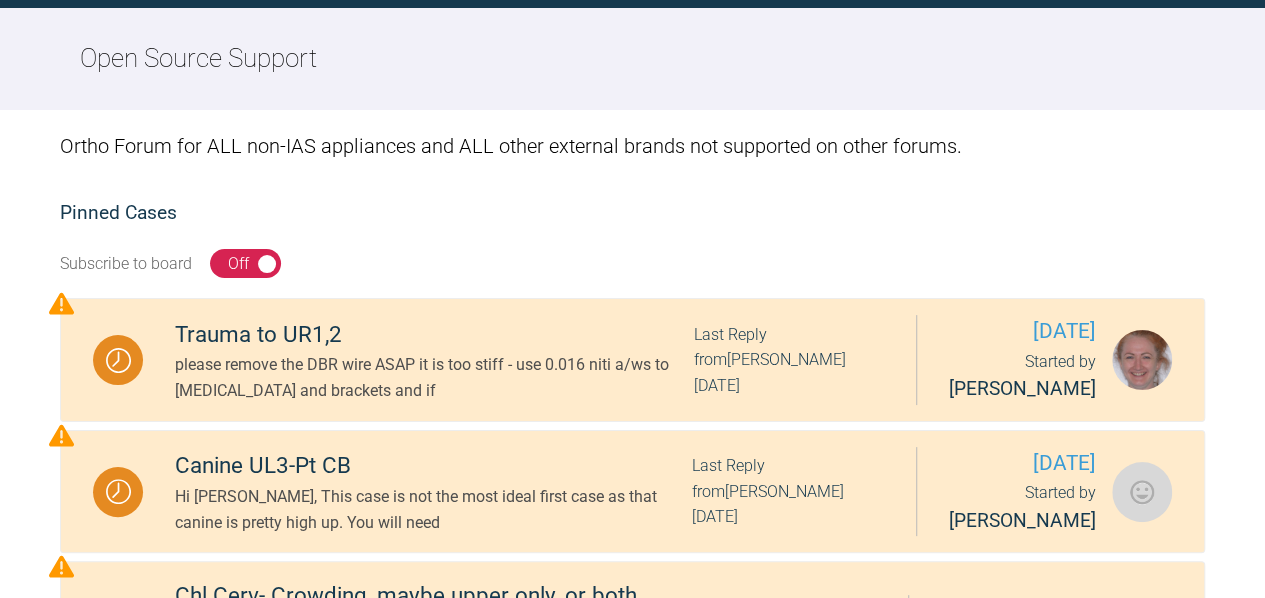 scroll, scrollTop: 910, scrollLeft: 0, axis: vertical 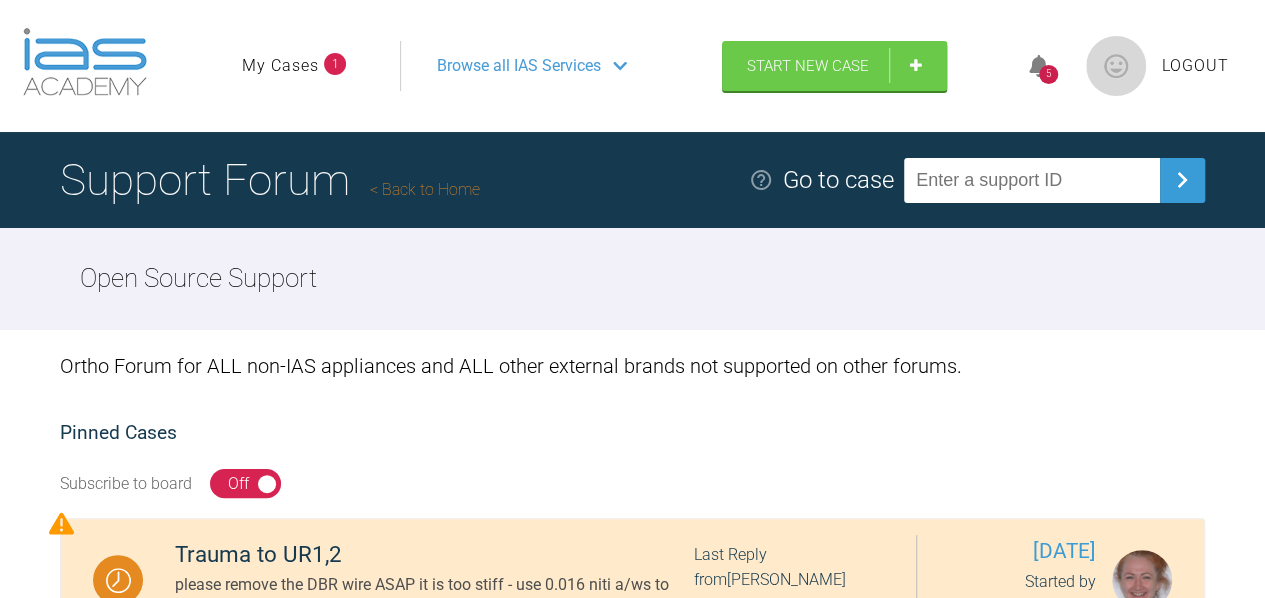click on "My Cases" at bounding box center (280, 66) 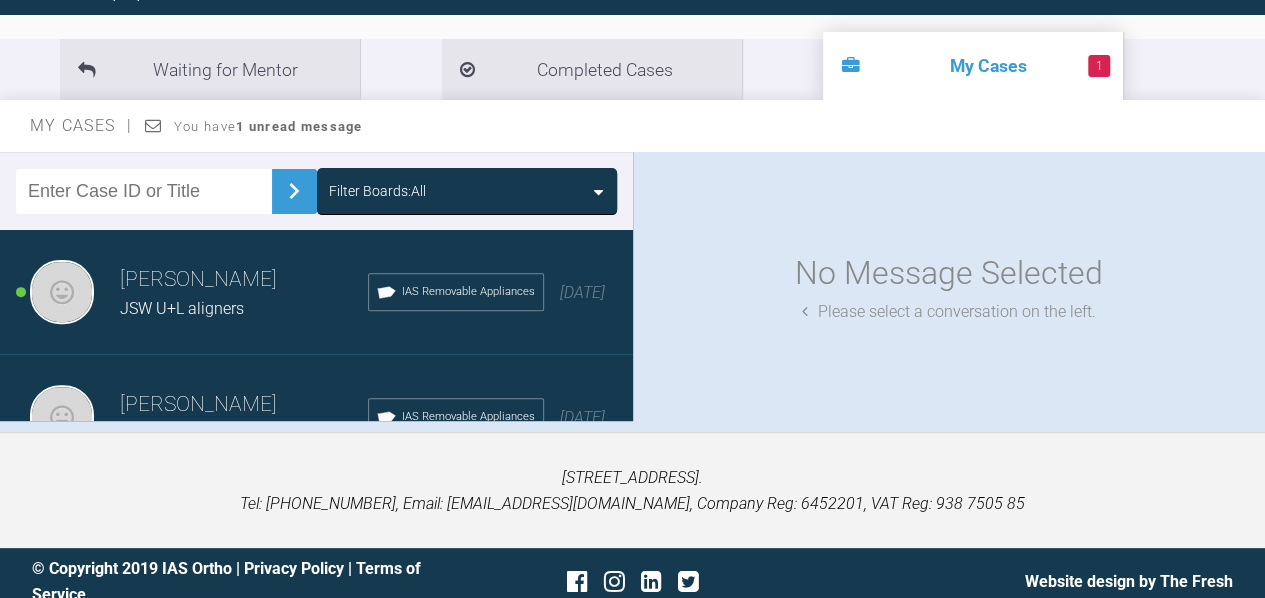 scroll, scrollTop: 220, scrollLeft: 0, axis: vertical 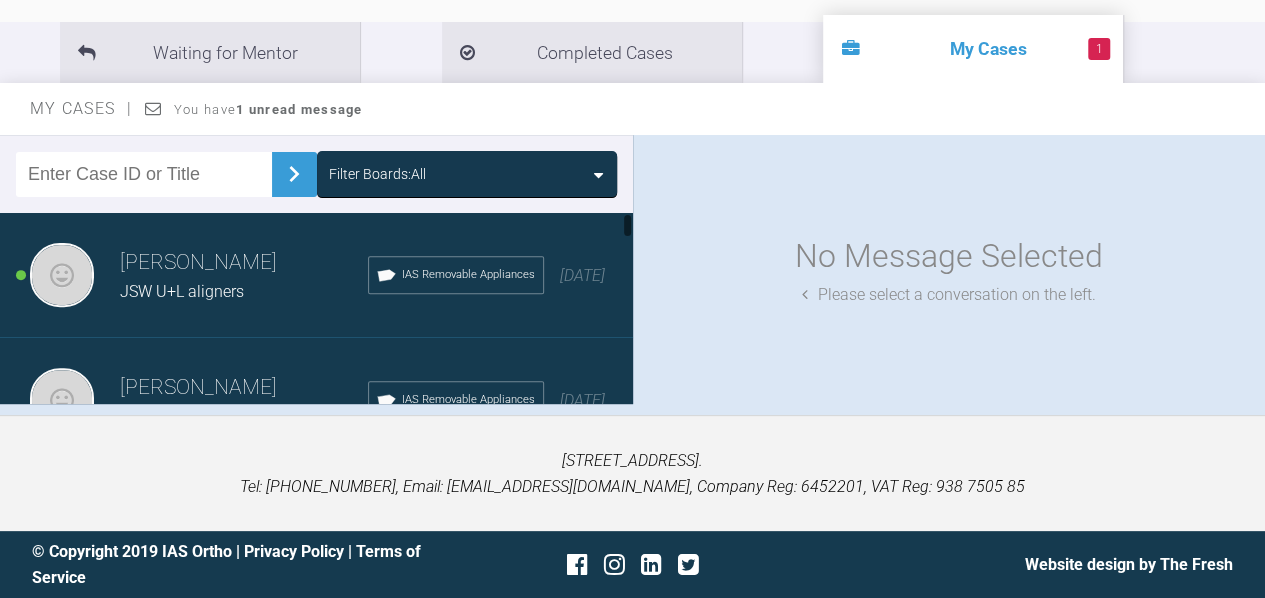 click on "[PERSON_NAME]" at bounding box center [244, 263] 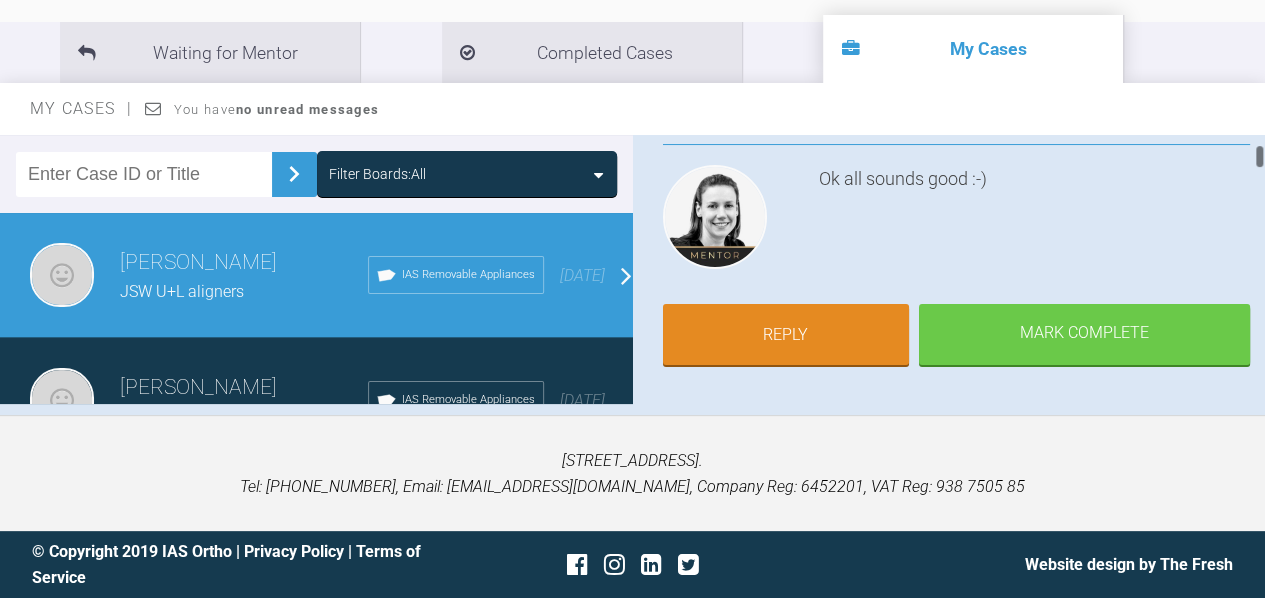 scroll, scrollTop: 0, scrollLeft: 0, axis: both 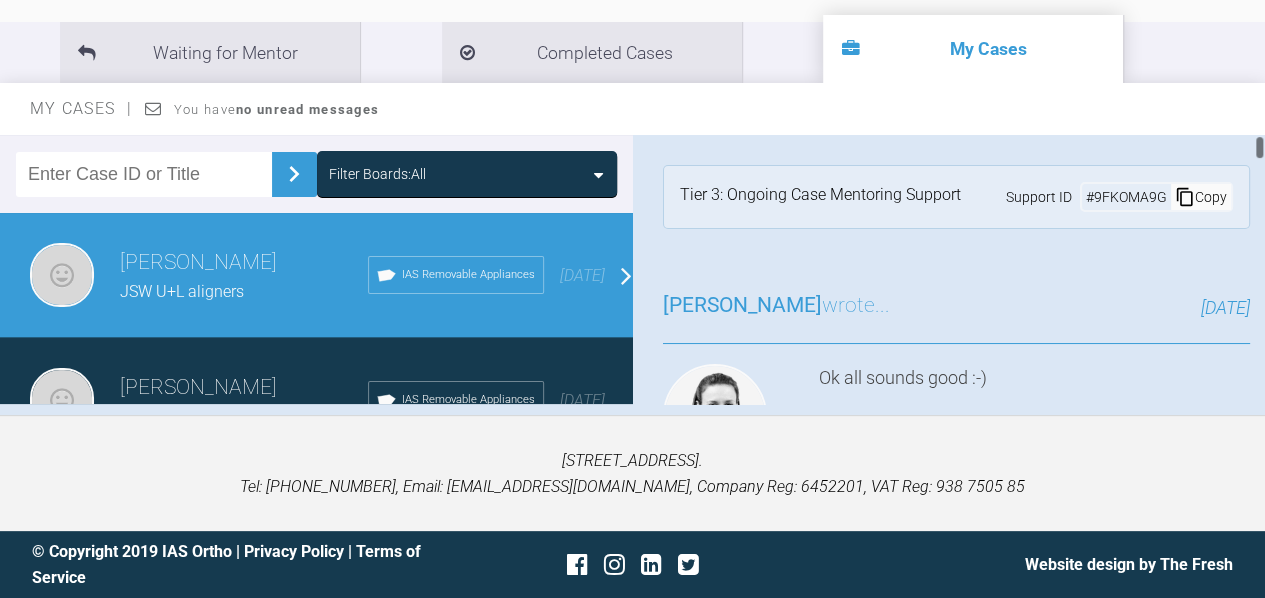 drag, startPoint x: 1260, startPoint y: 147, endPoint x: 1254, endPoint y: 127, distance: 20.880613 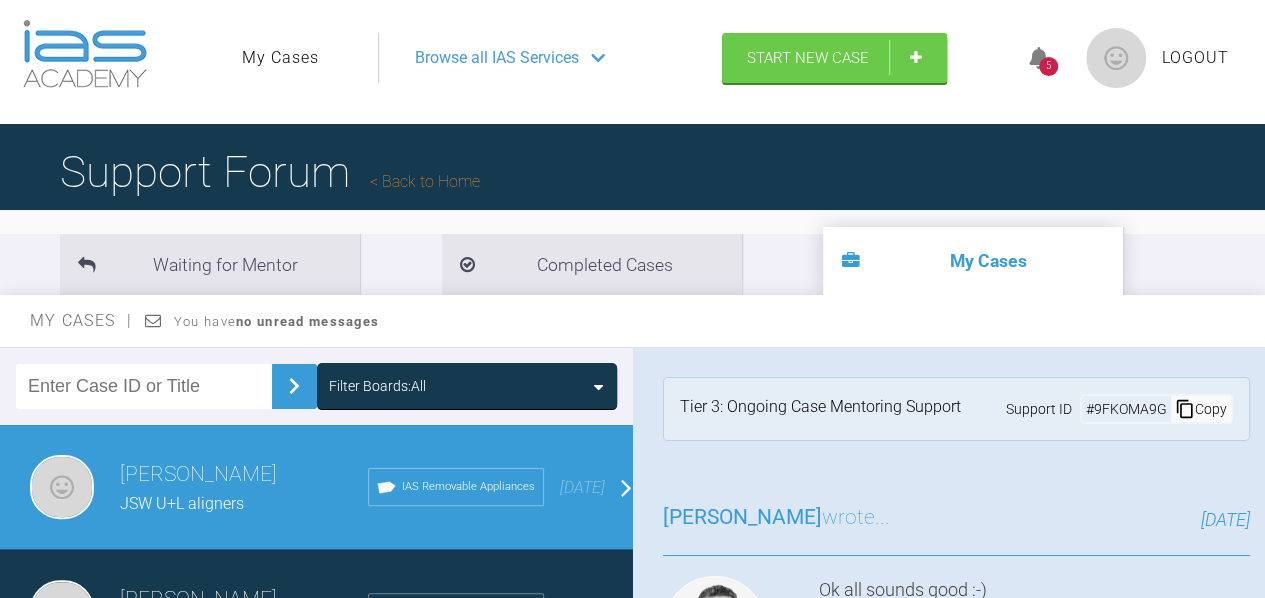 scroll, scrollTop: 0, scrollLeft: 0, axis: both 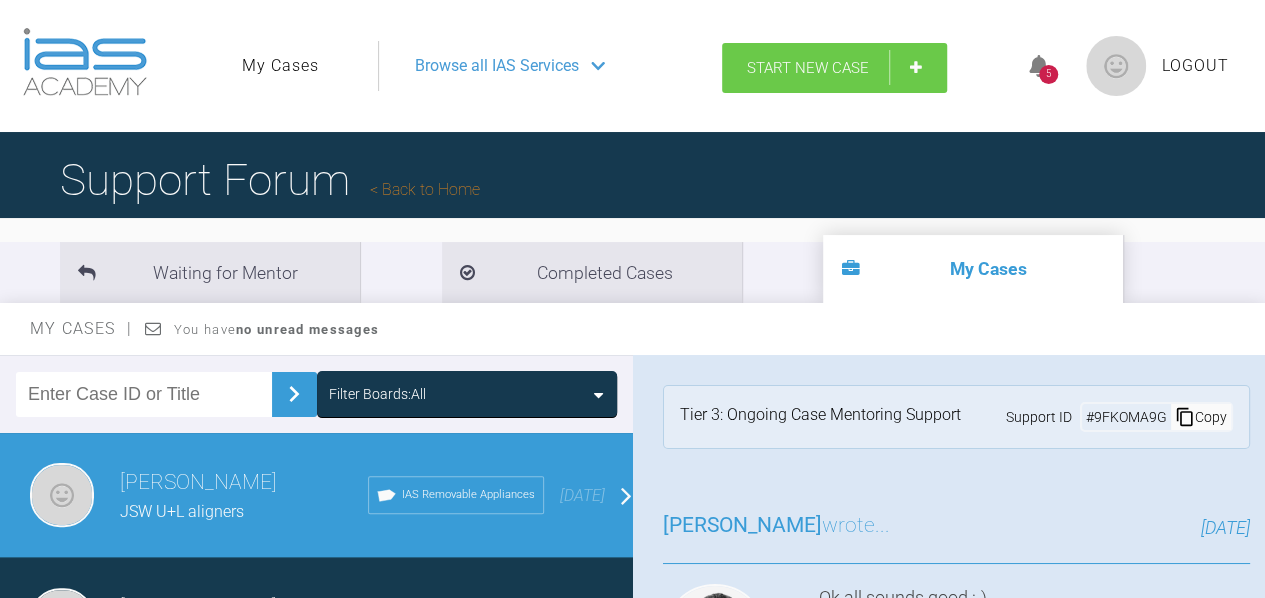 click on "Start New Case" at bounding box center [834, 68] 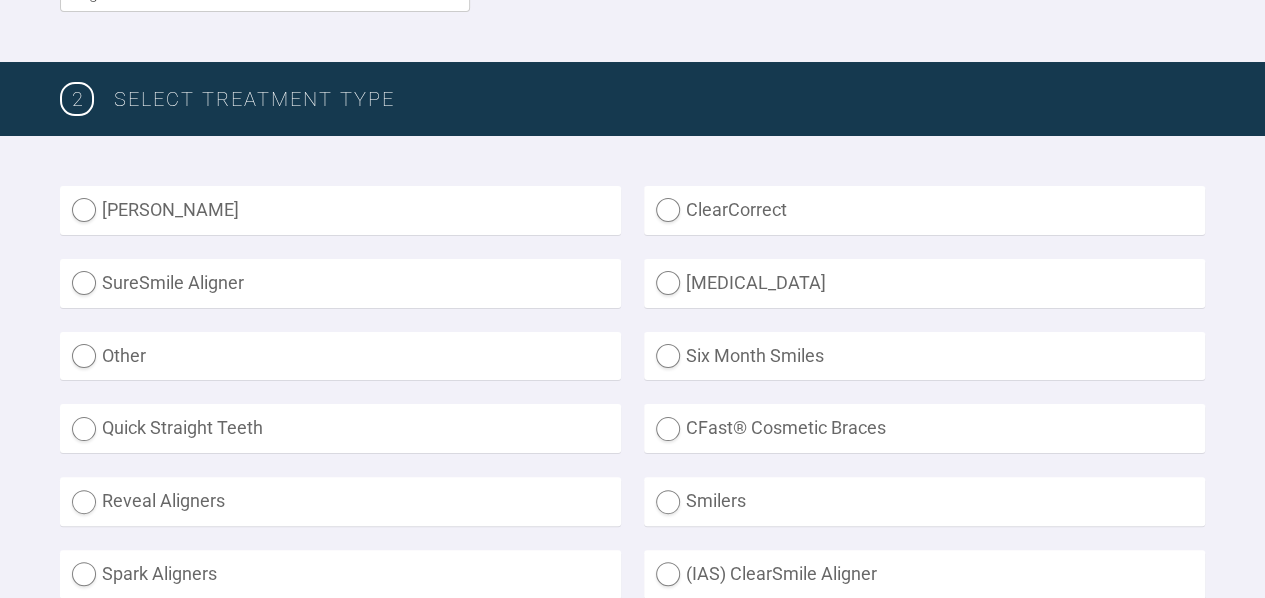 scroll, scrollTop: 465, scrollLeft: 0, axis: vertical 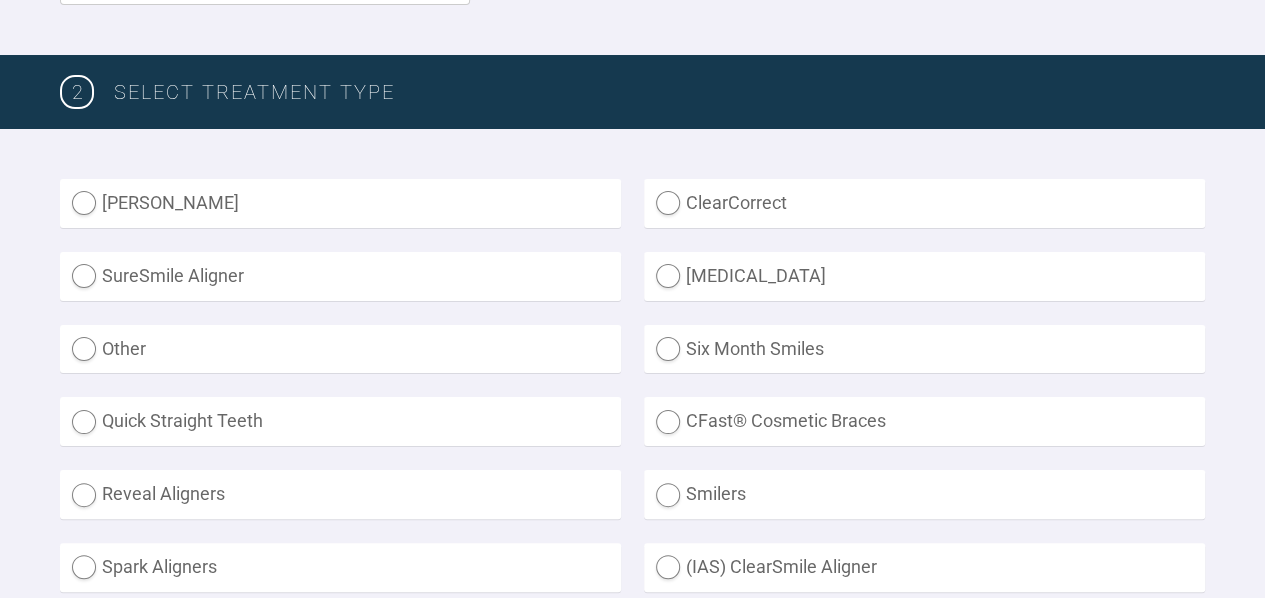 click on "SureSmile Aligner" at bounding box center (340, 276) 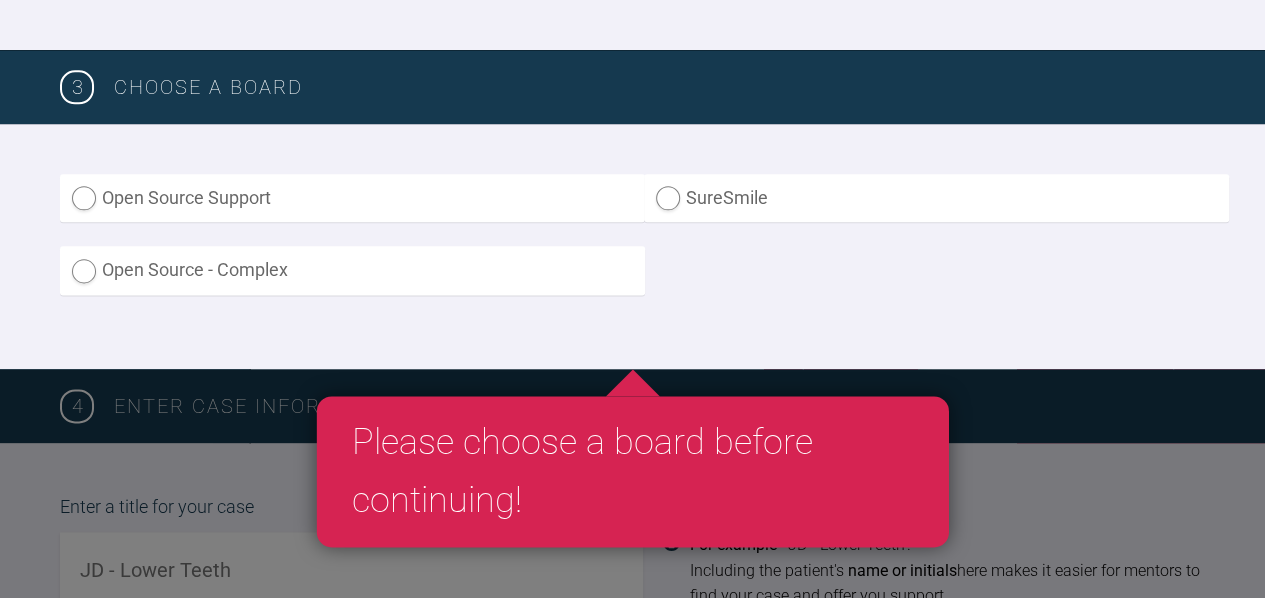 scroll, scrollTop: 1164, scrollLeft: 0, axis: vertical 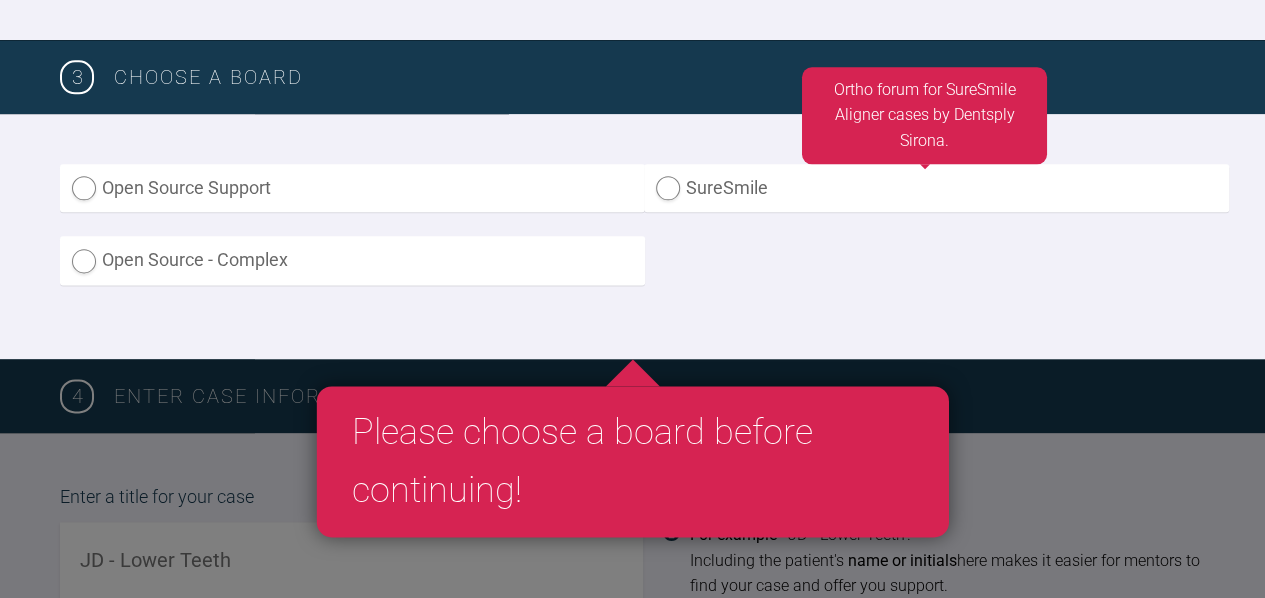 click on "SureSmile" at bounding box center [936, 188] 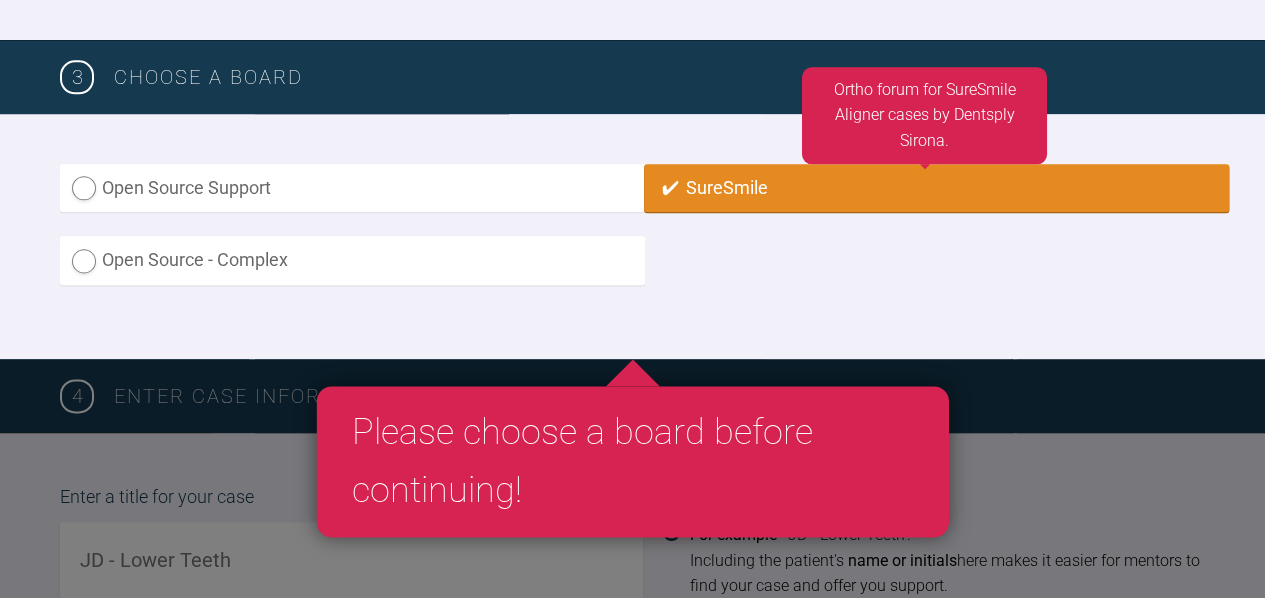 radio on "true" 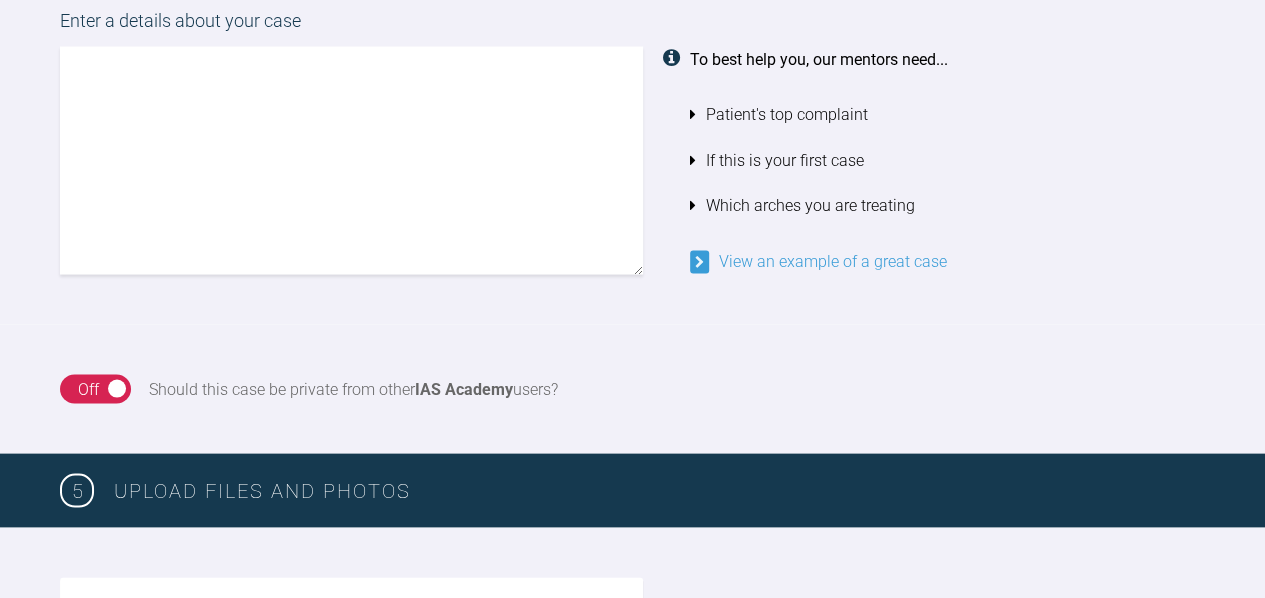 scroll, scrollTop: 1886, scrollLeft: 0, axis: vertical 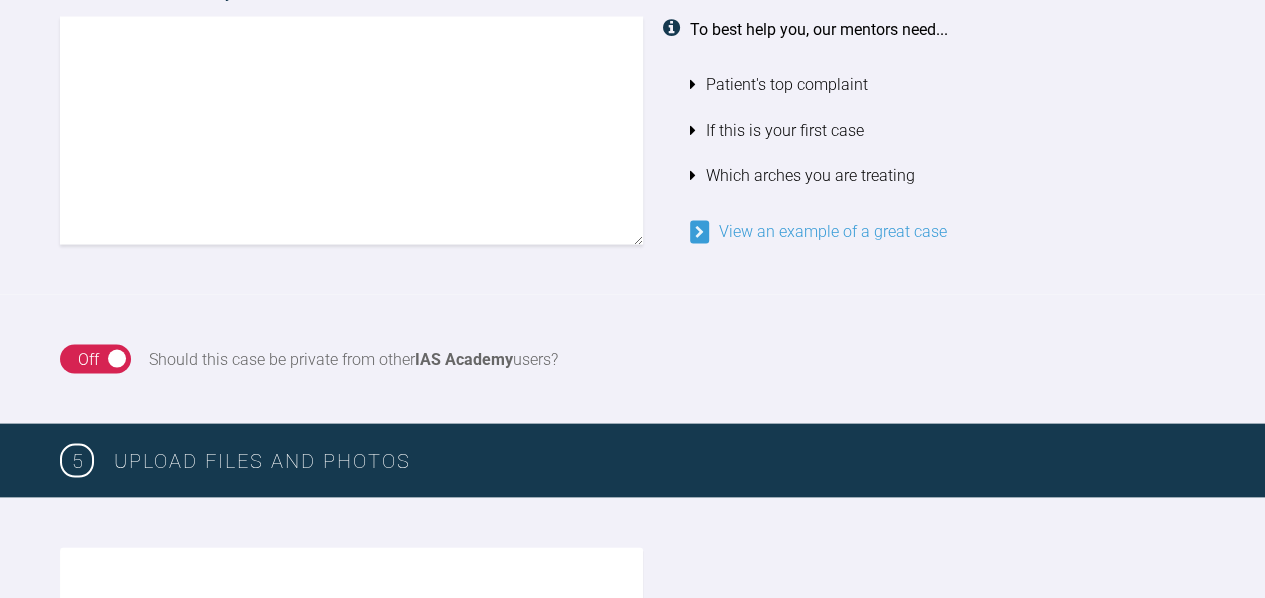 click on "On Off" at bounding box center (95, 359) 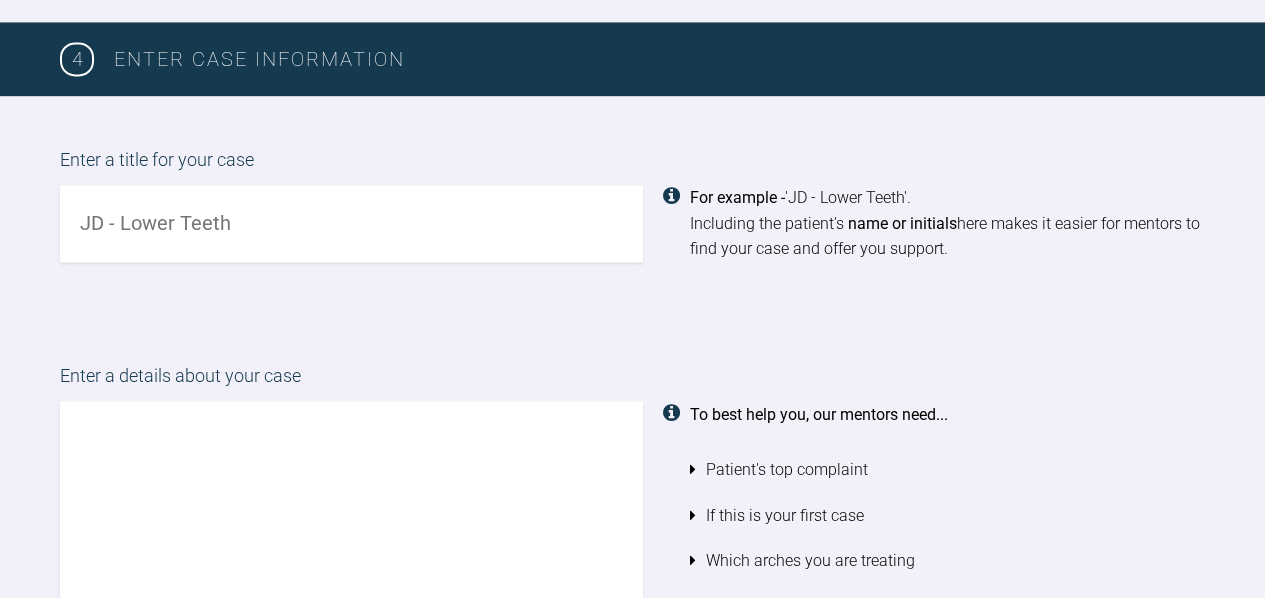 scroll, scrollTop: 1505, scrollLeft: 0, axis: vertical 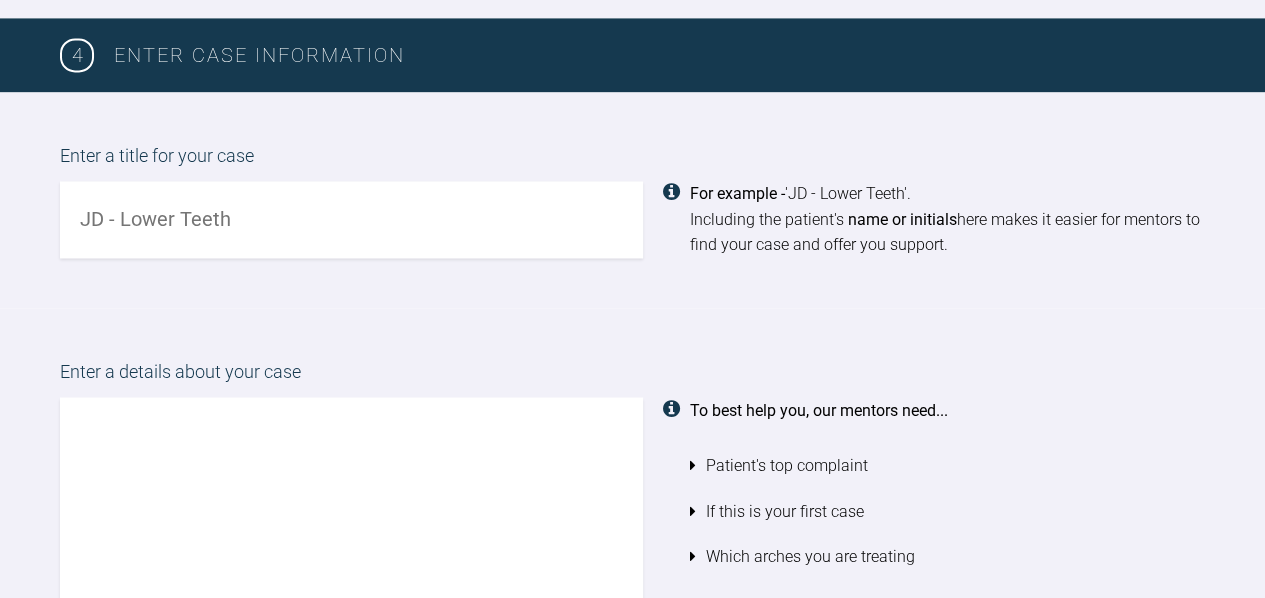 click at bounding box center (351, 219) 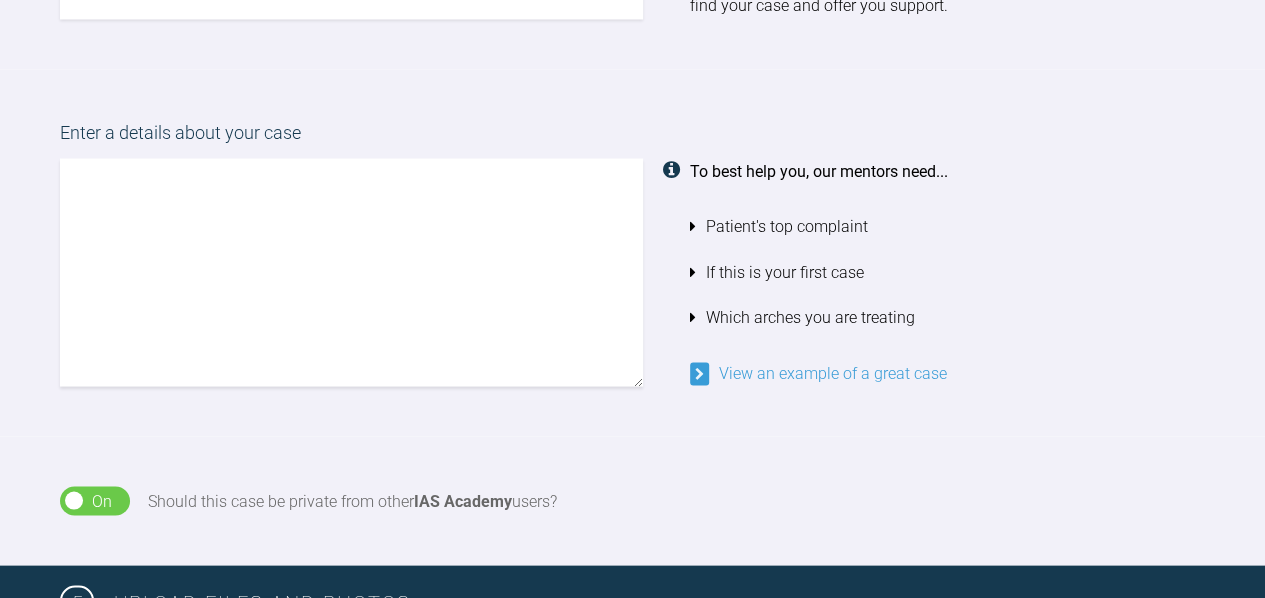 scroll, scrollTop: 1761, scrollLeft: 0, axis: vertical 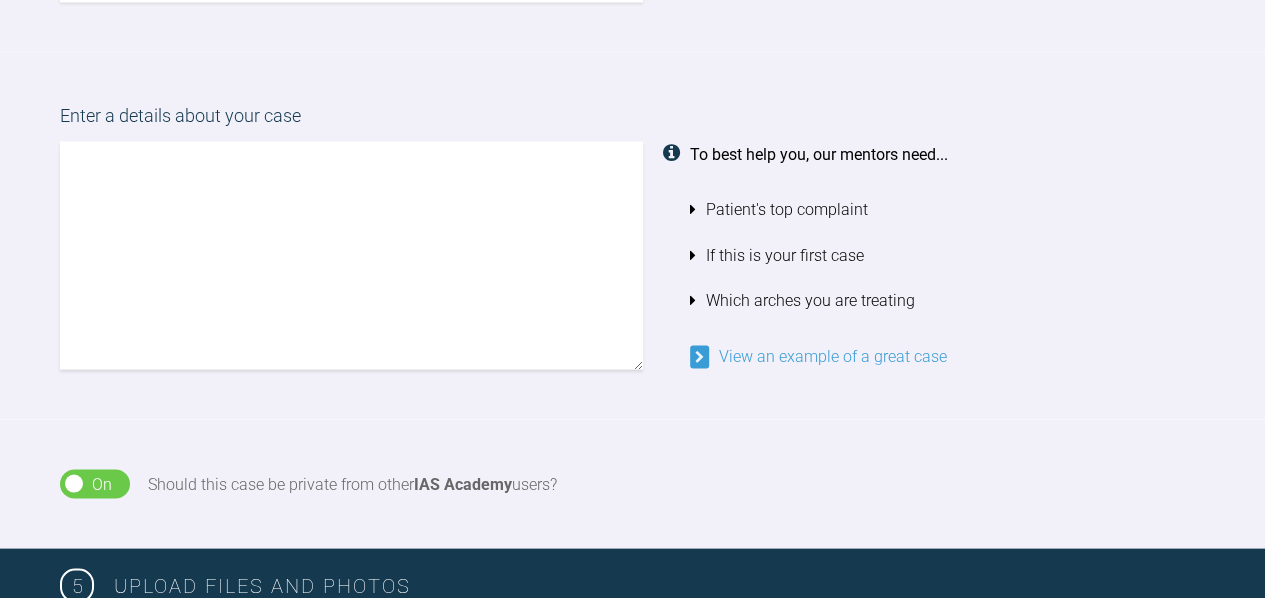 type on "SS U+L arches" 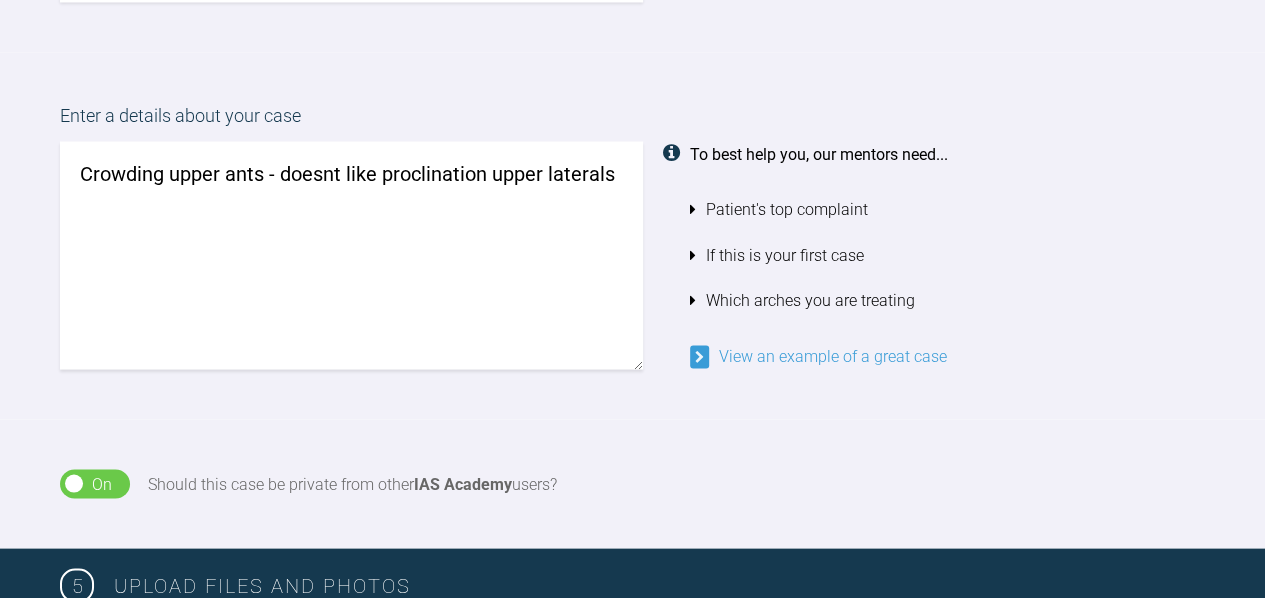 click on "Crowding upper ants - doesnt like proclination upper laterals" at bounding box center [351, 255] 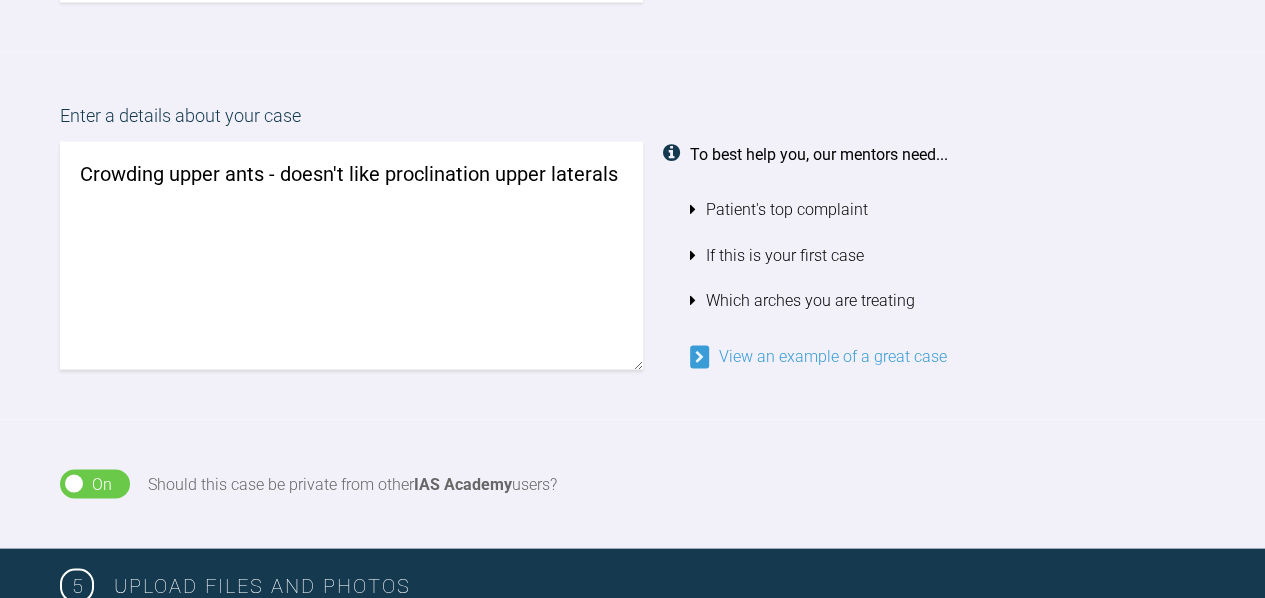 click on "Crowding upper ants - doesn't like proclination upper laterals" at bounding box center (351, 255) 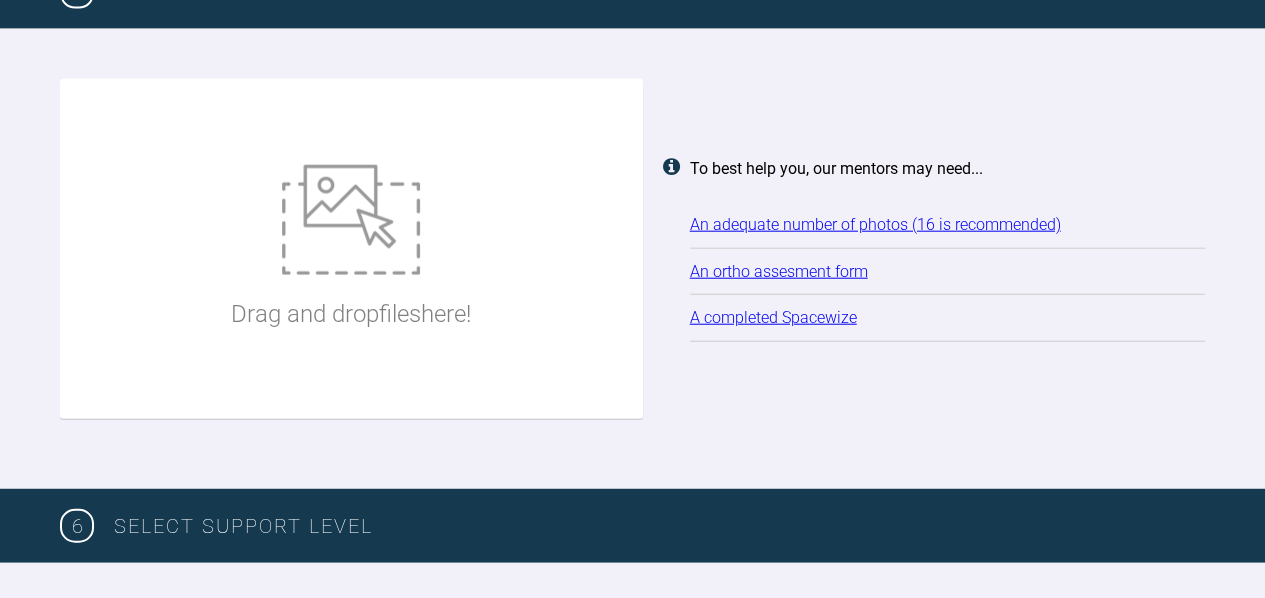 scroll, scrollTop: 2374, scrollLeft: 0, axis: vertical 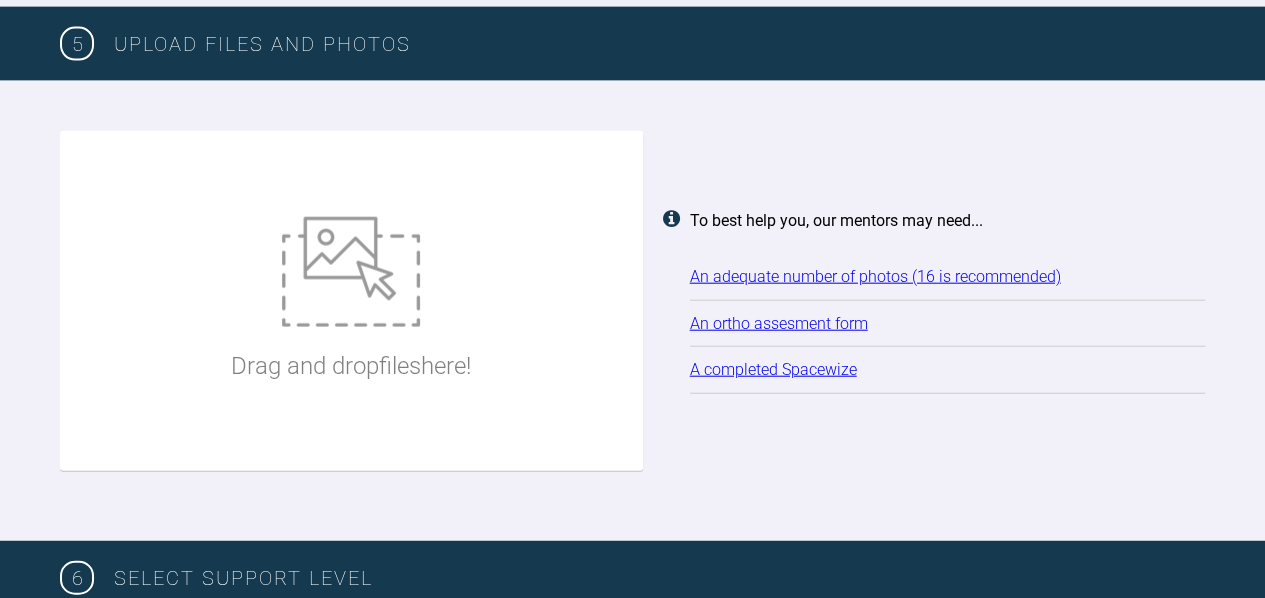 type on "Crowding upper ants - doesn't like proclination upper laterals and upper centrals being pushed backwards
also mild crowding lower arch" 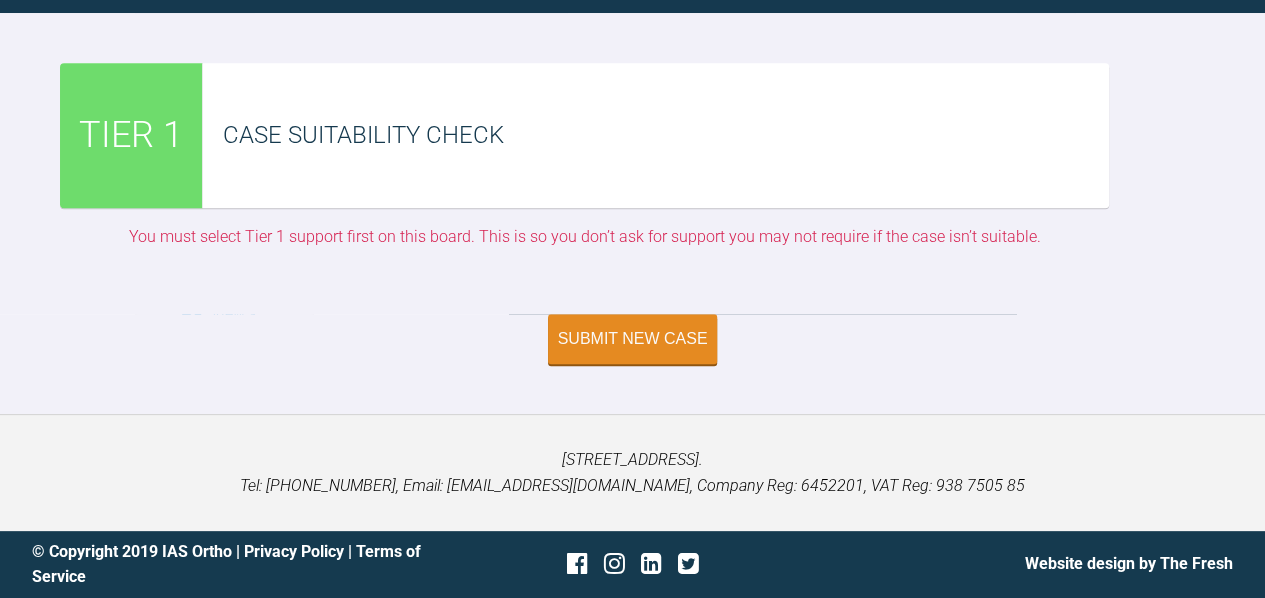 scroll, scrollTop: 5314, scrollLeft: 0, axis: vertical 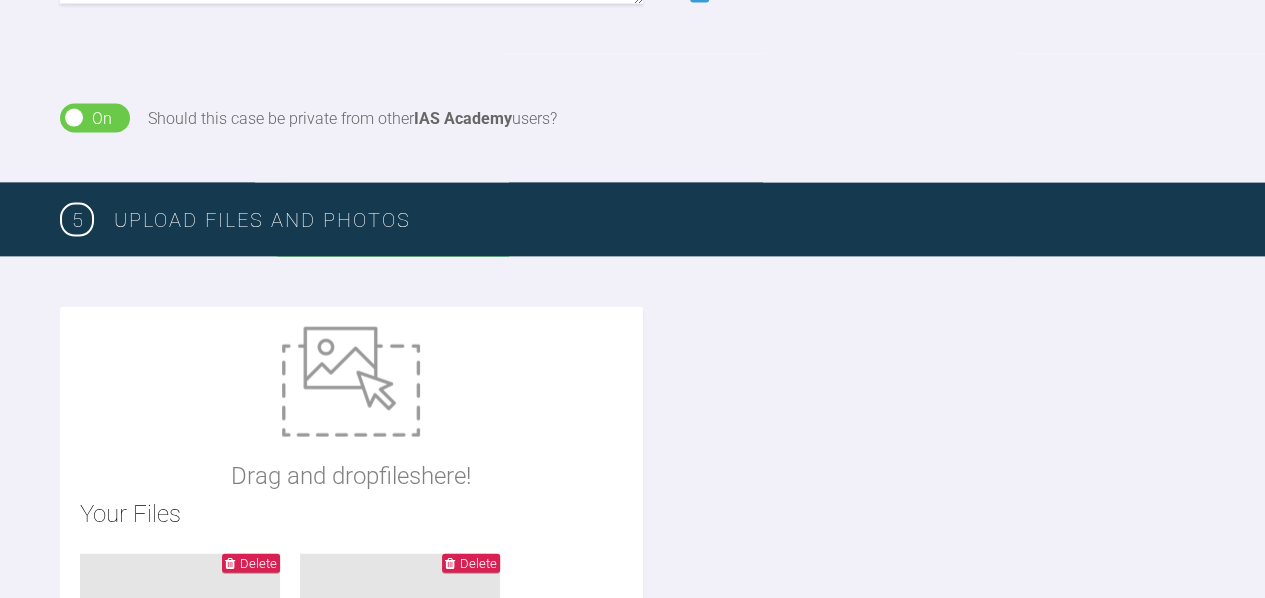 click at bounding box center (351, 382) 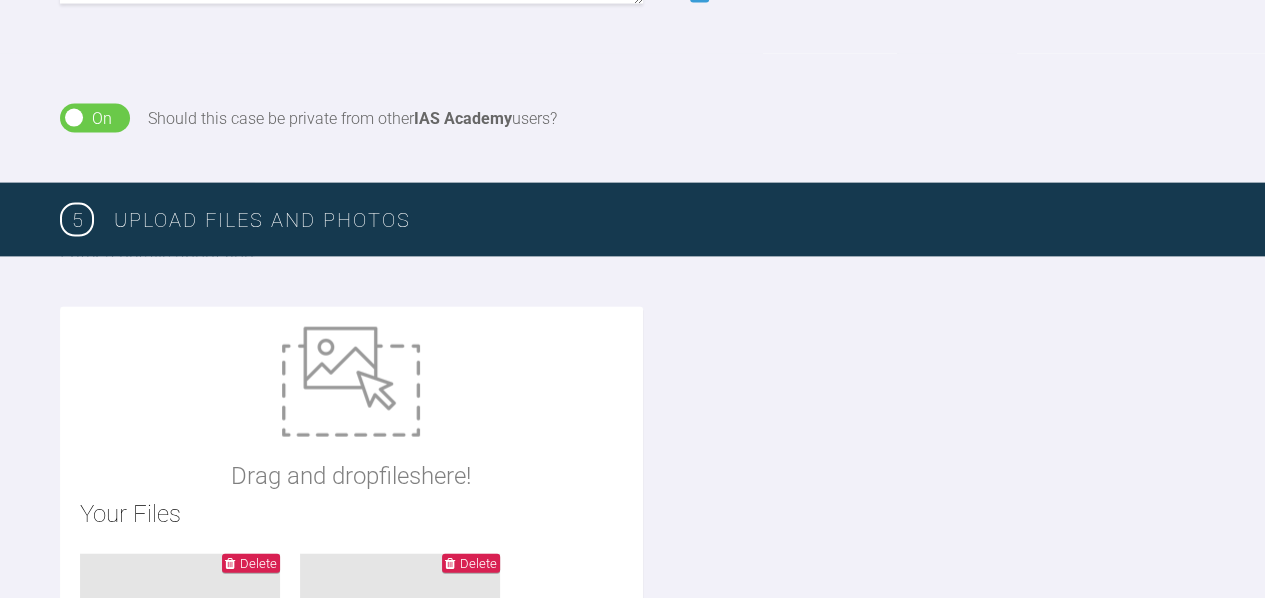 type on "C:\fakepath\247997983_shell_occlusion_l.stl" 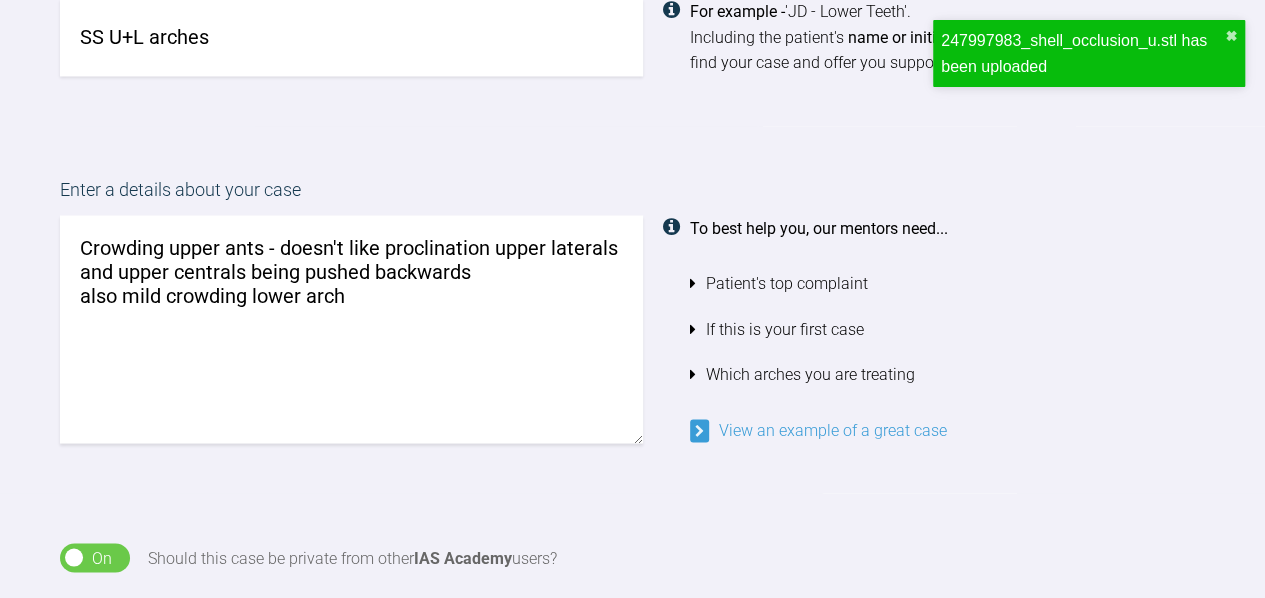 scroll, scrollTop: 1706, scrollLeft: 0, axis: vertical 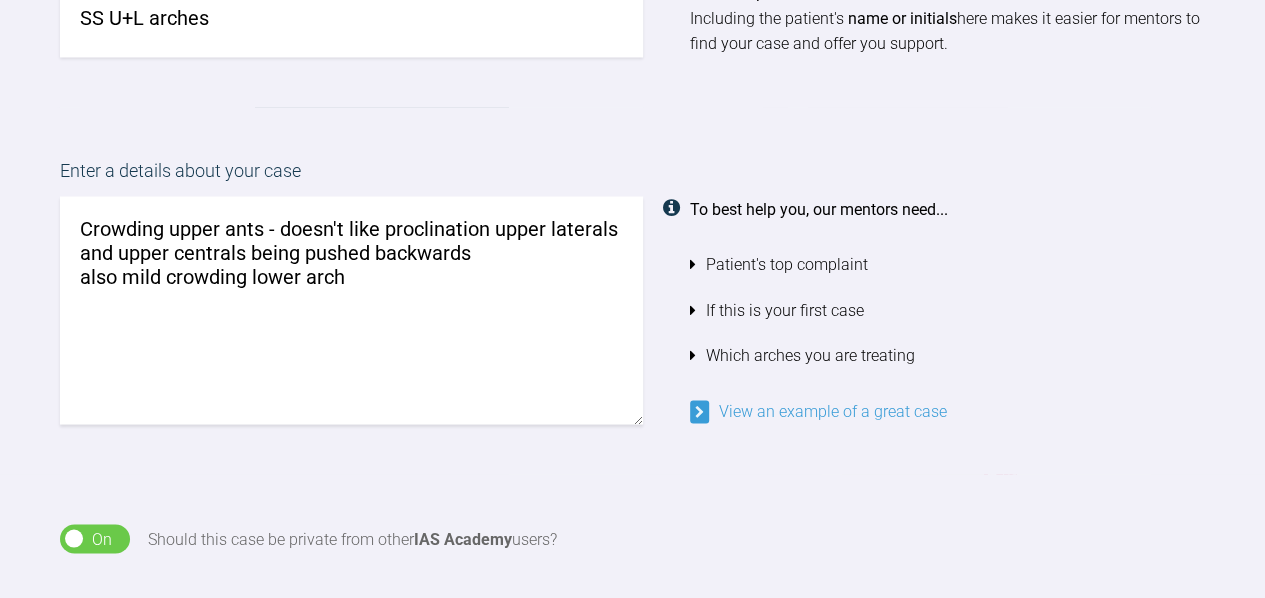click on "Crowding upper ants - doesn't like proclination upper laterals and upper centrals being pushed backwards
also mild crowding lower arch" at bounding box center [351, 310] 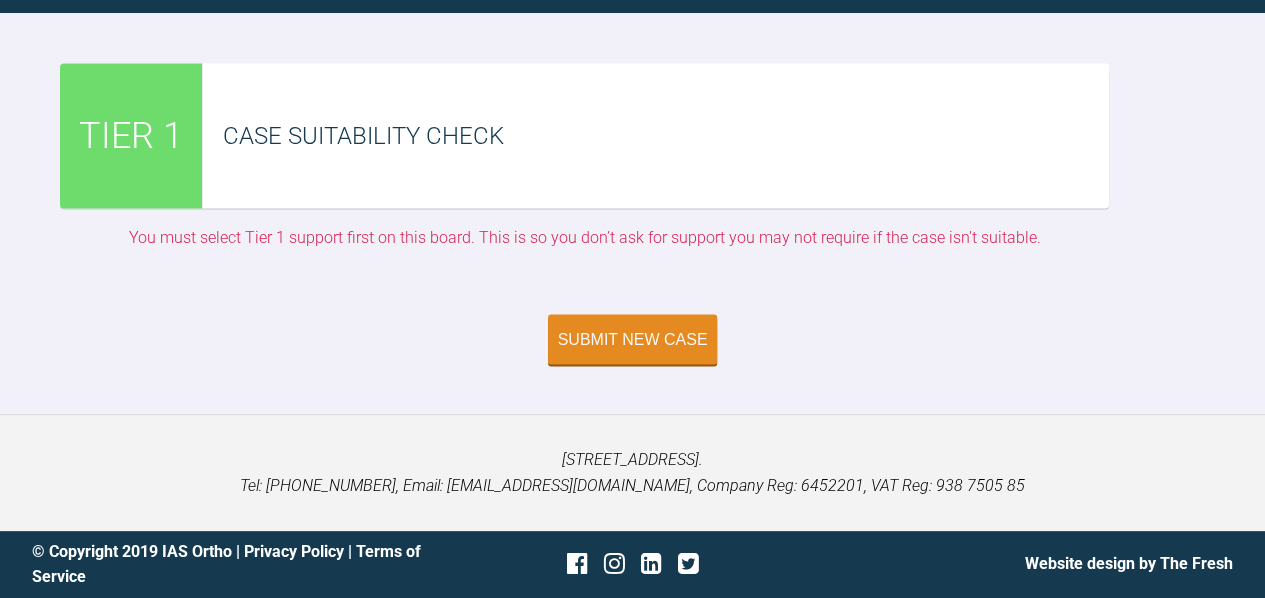 scroll, scrollTop: 7294, scrollLeft: 0, axis: vertical 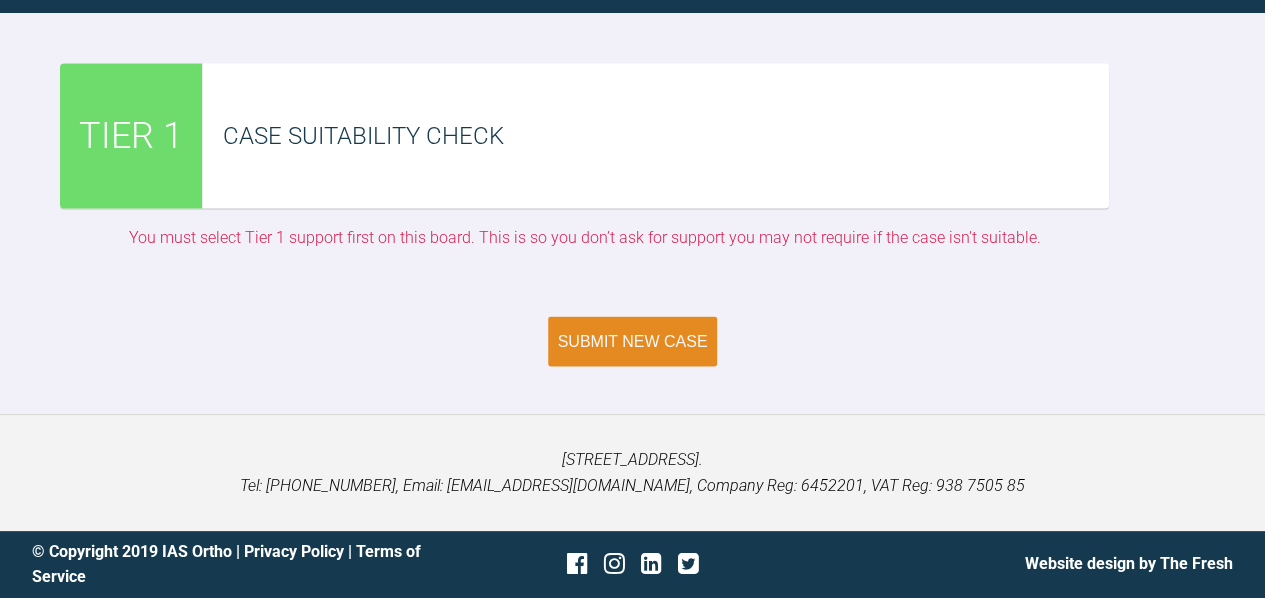 type on "Crowding upper ants - doesn't like proclination upper laterals and upper centrals being pushed backwards
also mild crowding lower arch
Patient is not keen for fixed braces or extractions and would be willing to accept an increased overjet to improve cosmetics upper ants" 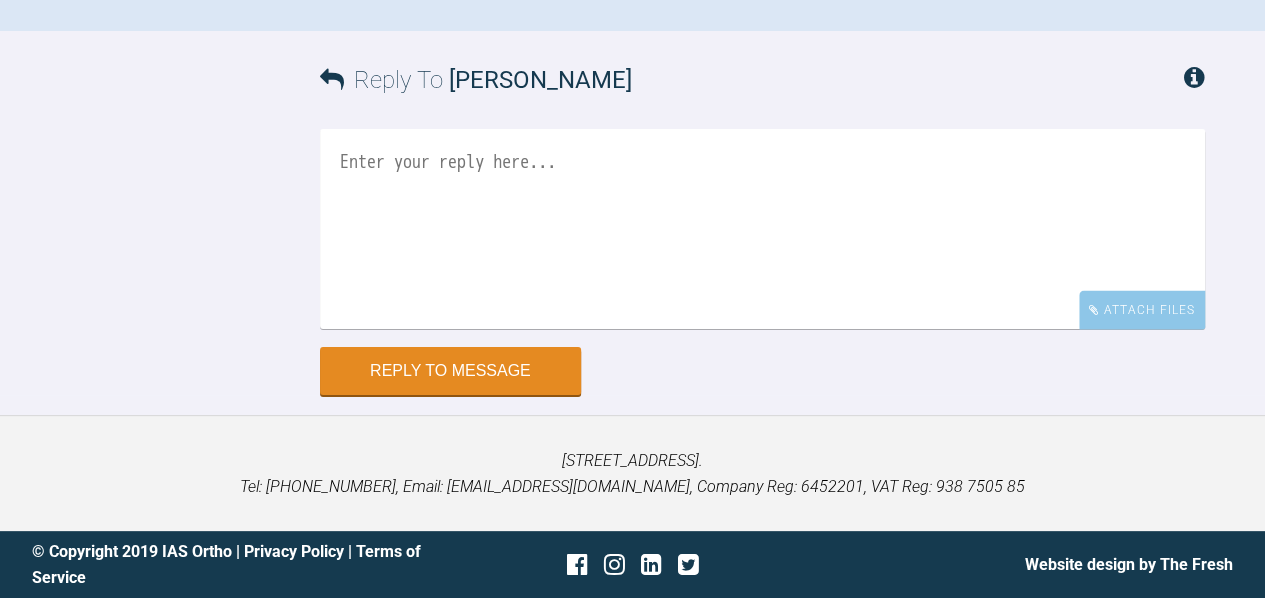 scroll, scrollTop: 2538, scrollLeft: 0, axis: vertical 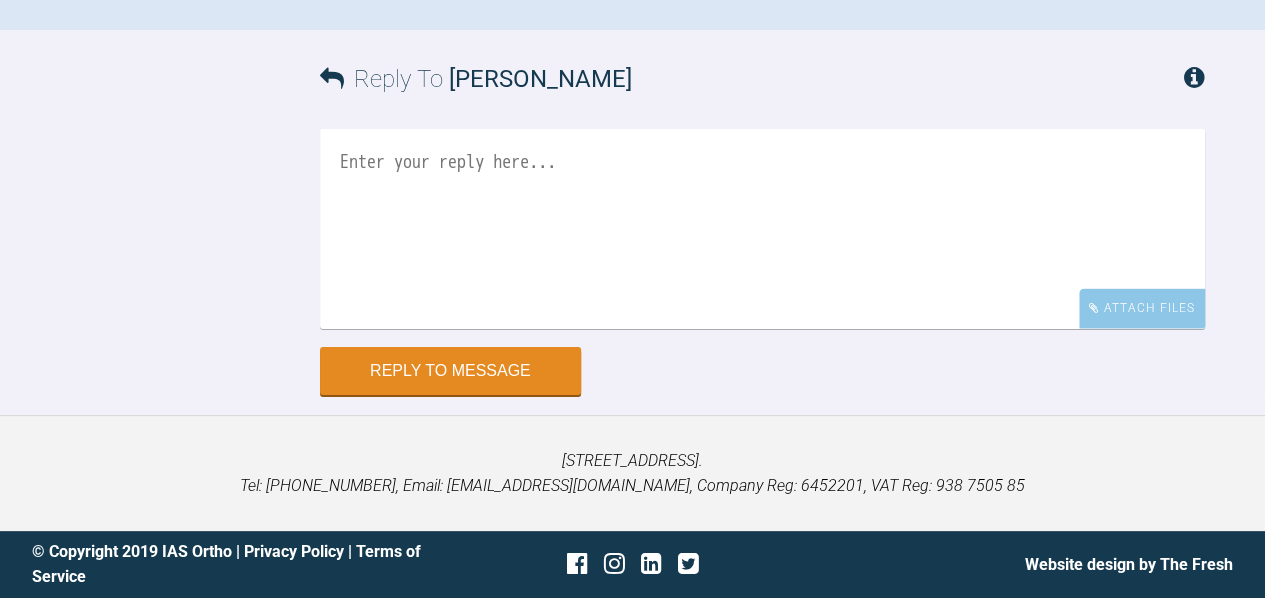 click at bounding box center (762, 229) 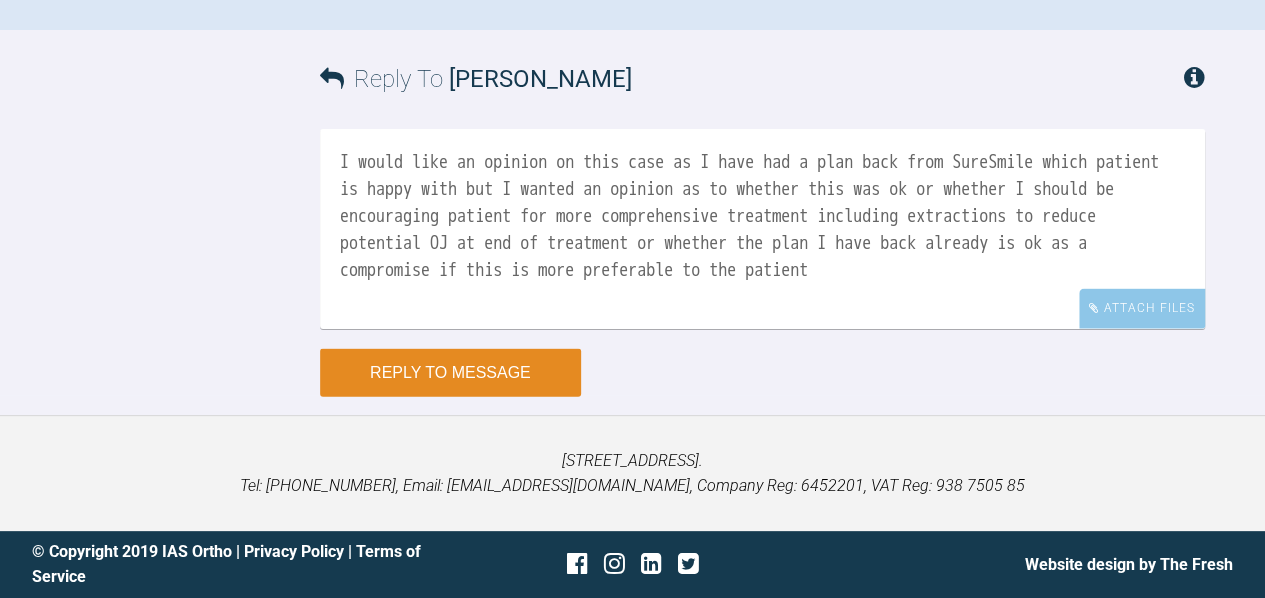 type on "I would like an opinion on this case as I have had a plan back from SureSmile which patient is happy with but I wanted an opinion as to whether this was ok or whether I should be encouraging patient for more comprehensive treatment including extractions to reduce potential OJ at end of treatment or whether the plan I have back already is ok as a compromise if this is more preferable to the patient" 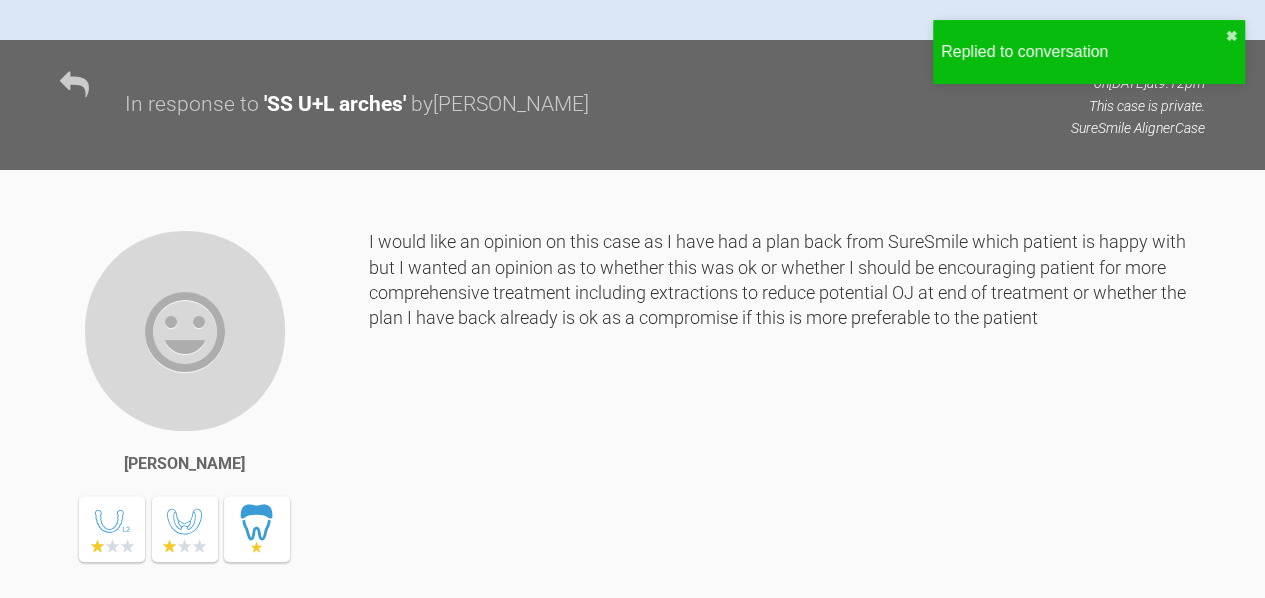 scroll, scrollTop: 1982, scrollLeft: 0, axis: vertical 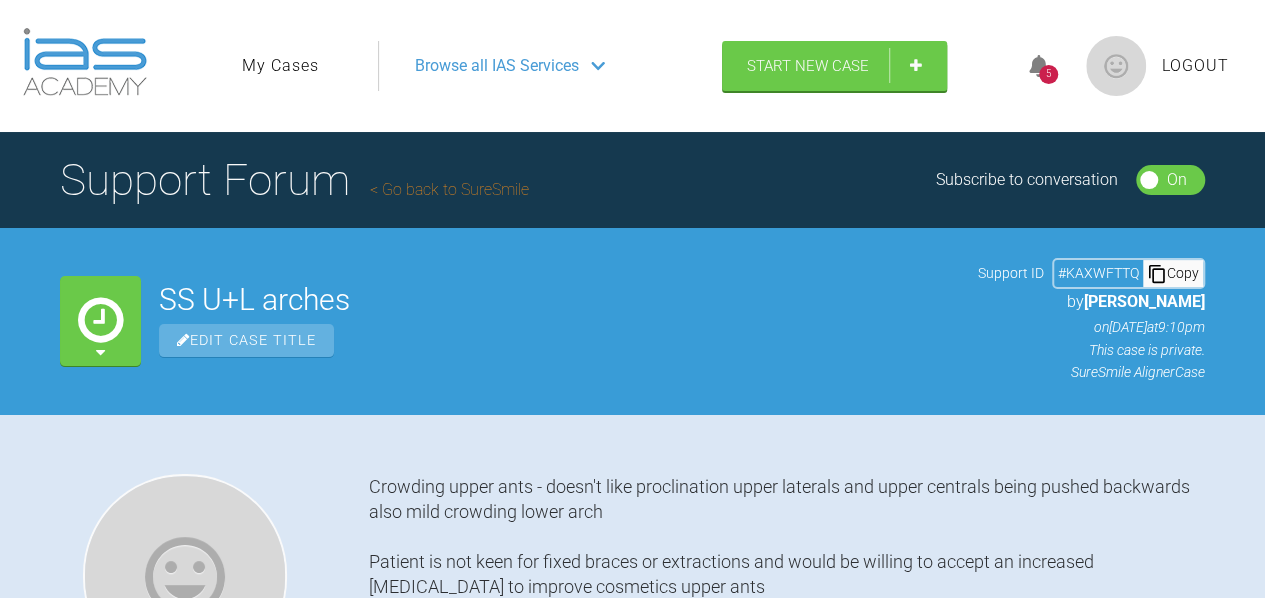 click on "5" at bounding box center (1048, 74) 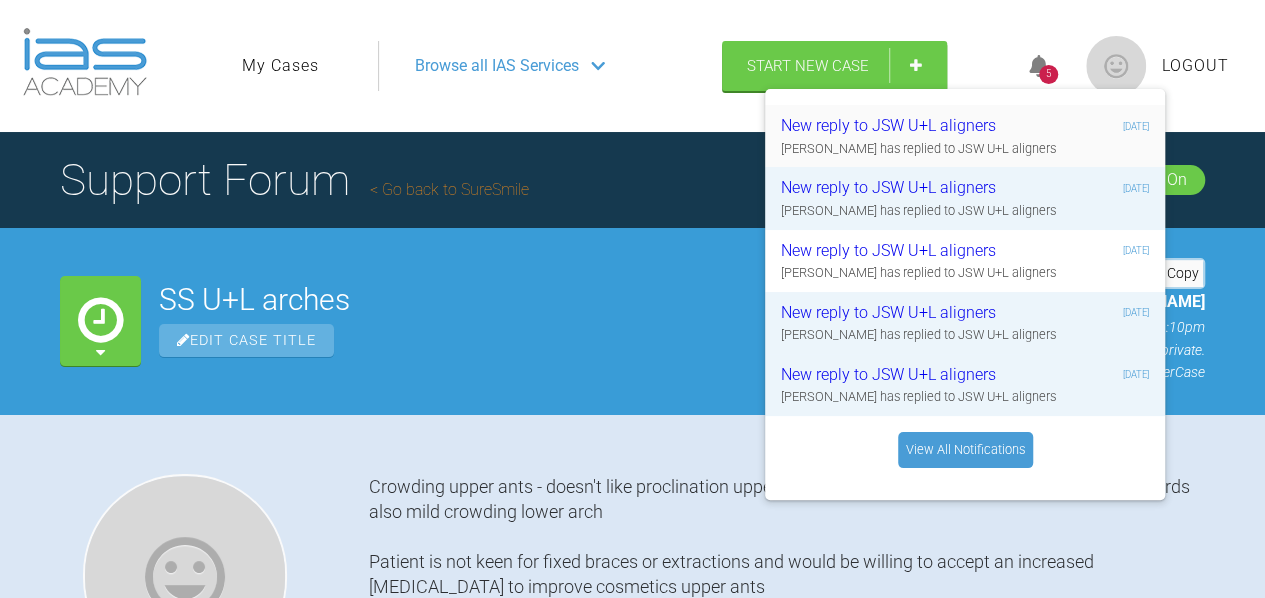 click on "New reply to JSW U+L aligners" at bounding box center [900, 126] 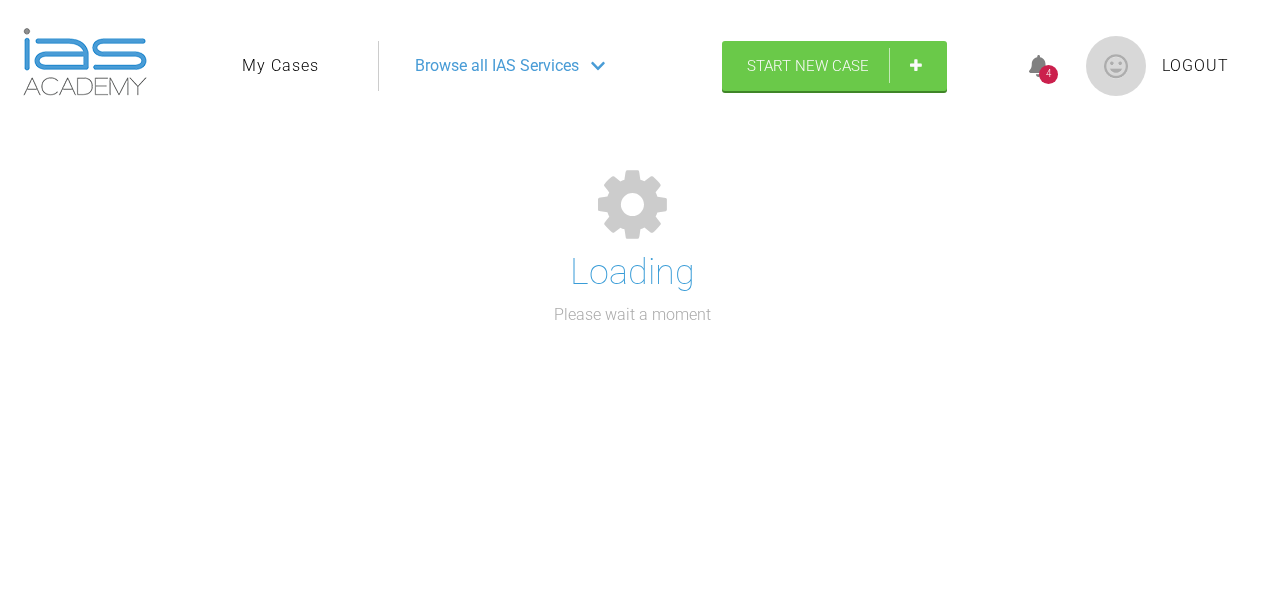 scroll, scrollTop: 0, scrollLeft: 0, axis: both 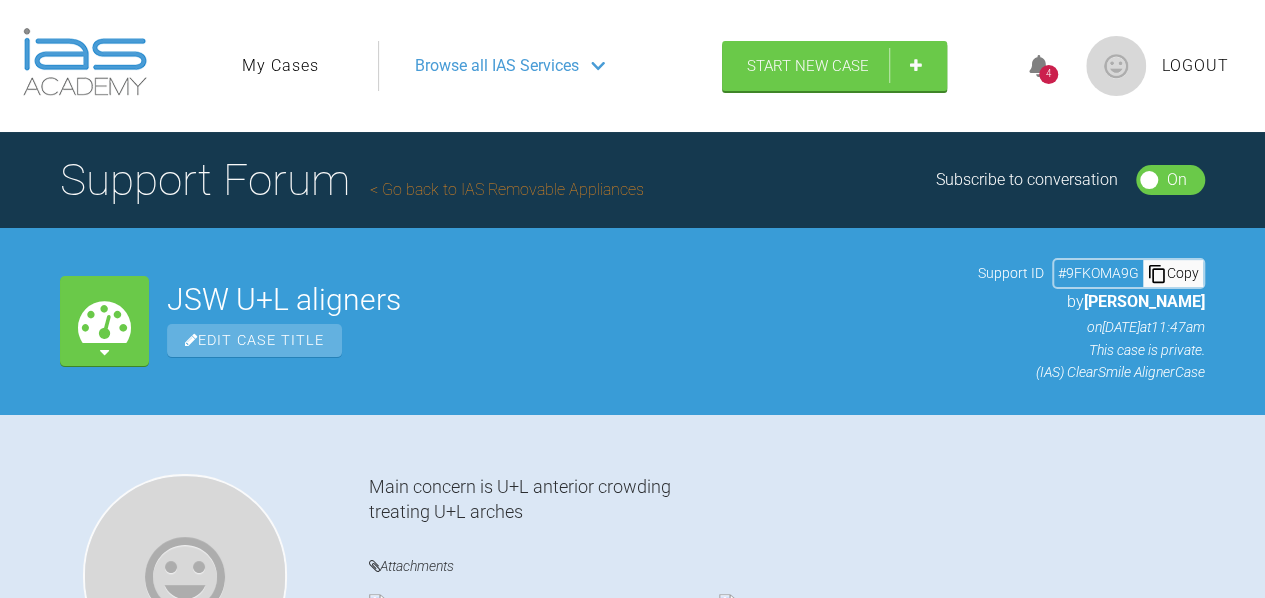 click 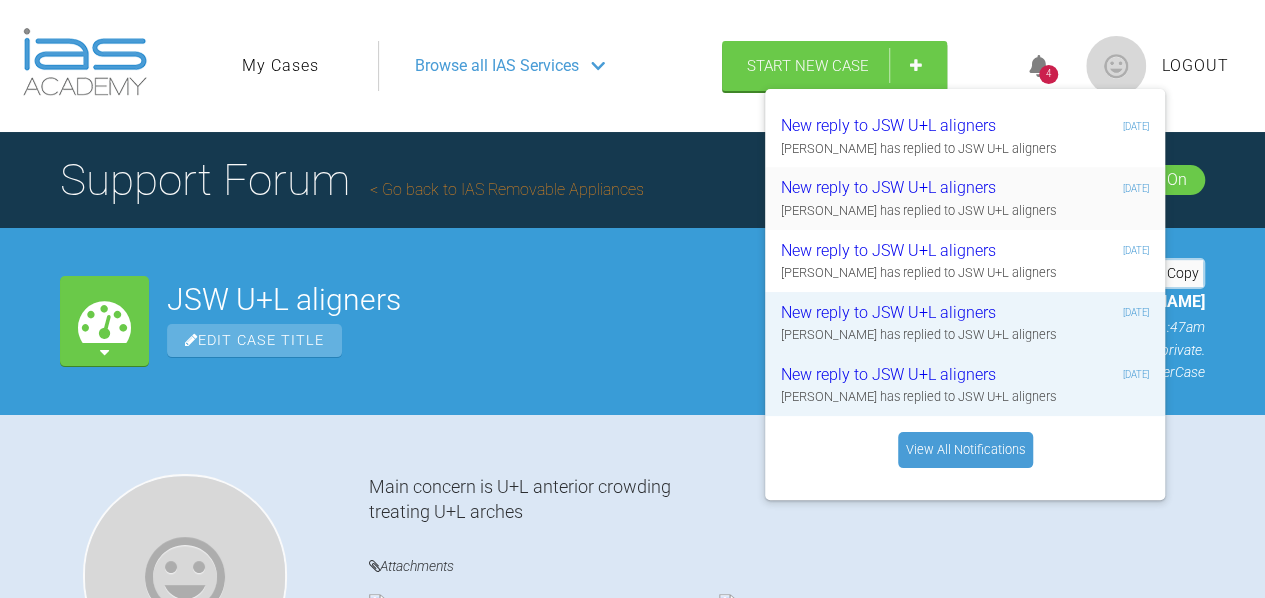 click on "New reply to JSW U+L aligners" at bounding box center [900, 188] 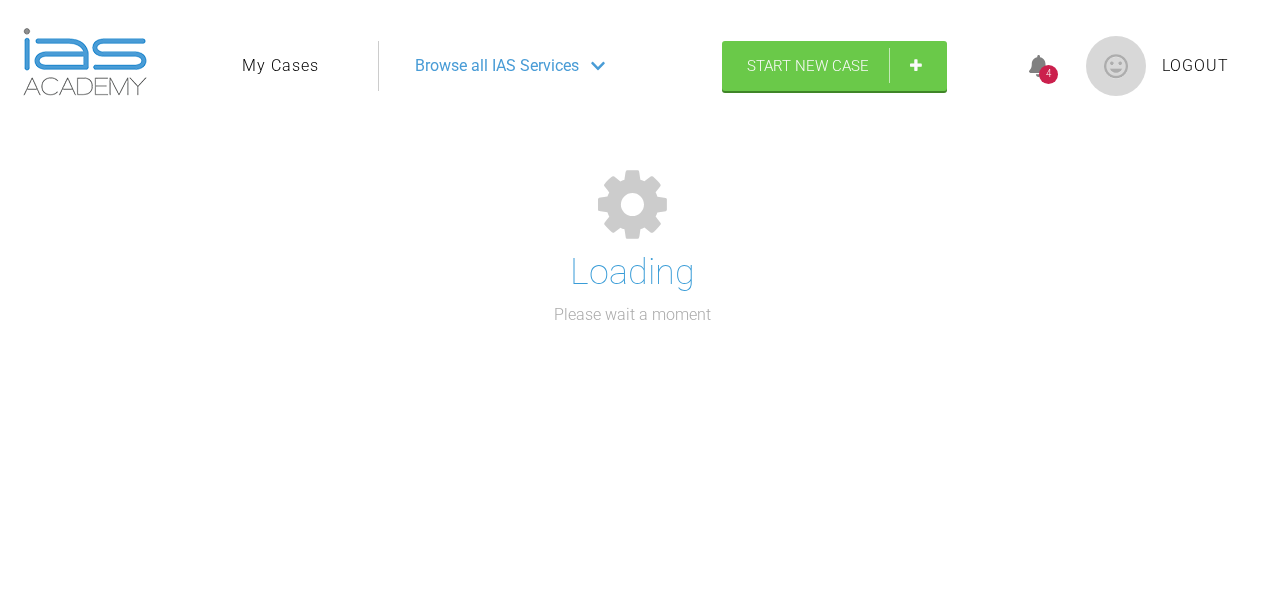 scroll, scrollTop: 0, scrollLeft: 0, axis: both 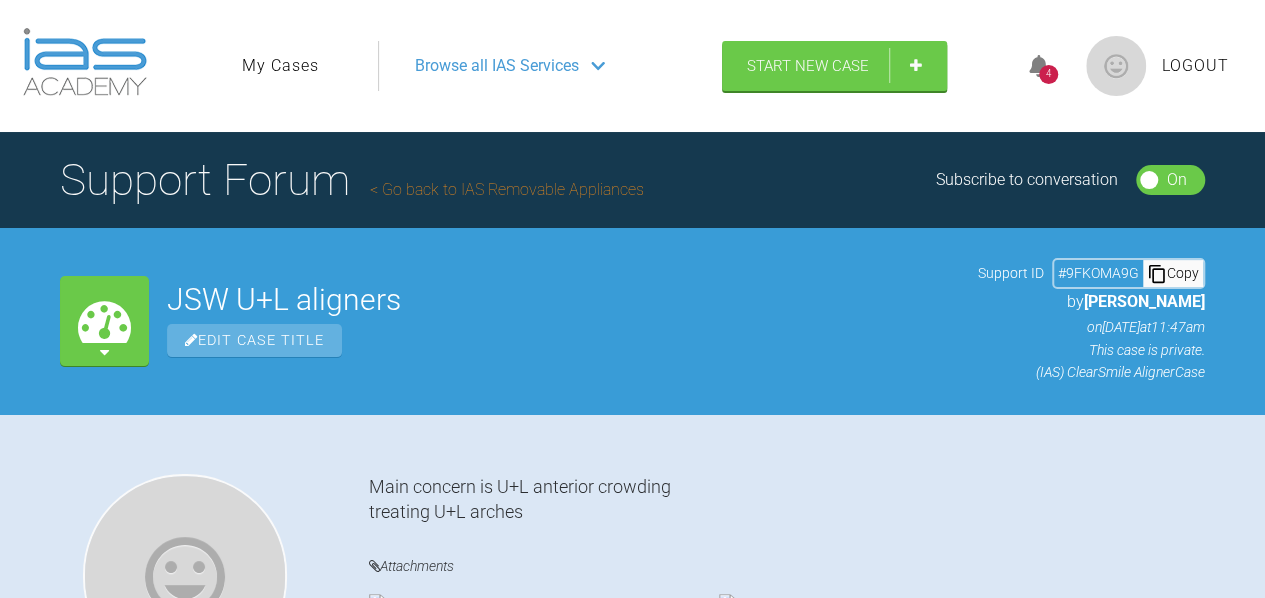 click on "4" at bounding box center [1048, 74] 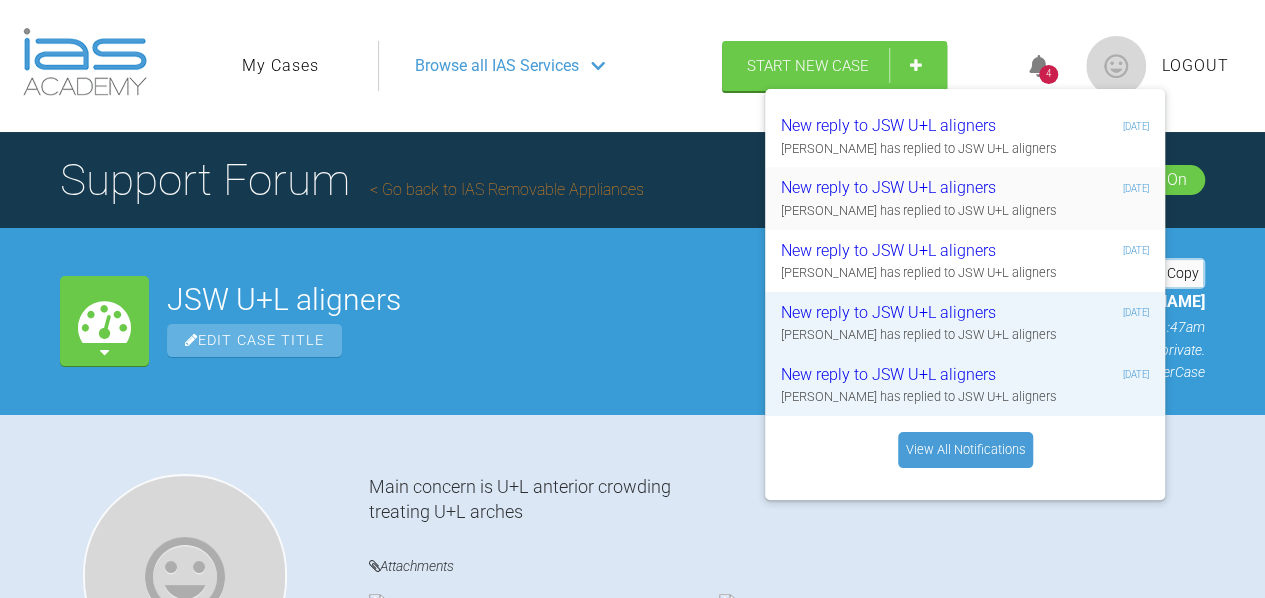 click on "New reply to JSW U+L aligners" at bounding box center (900, 188) 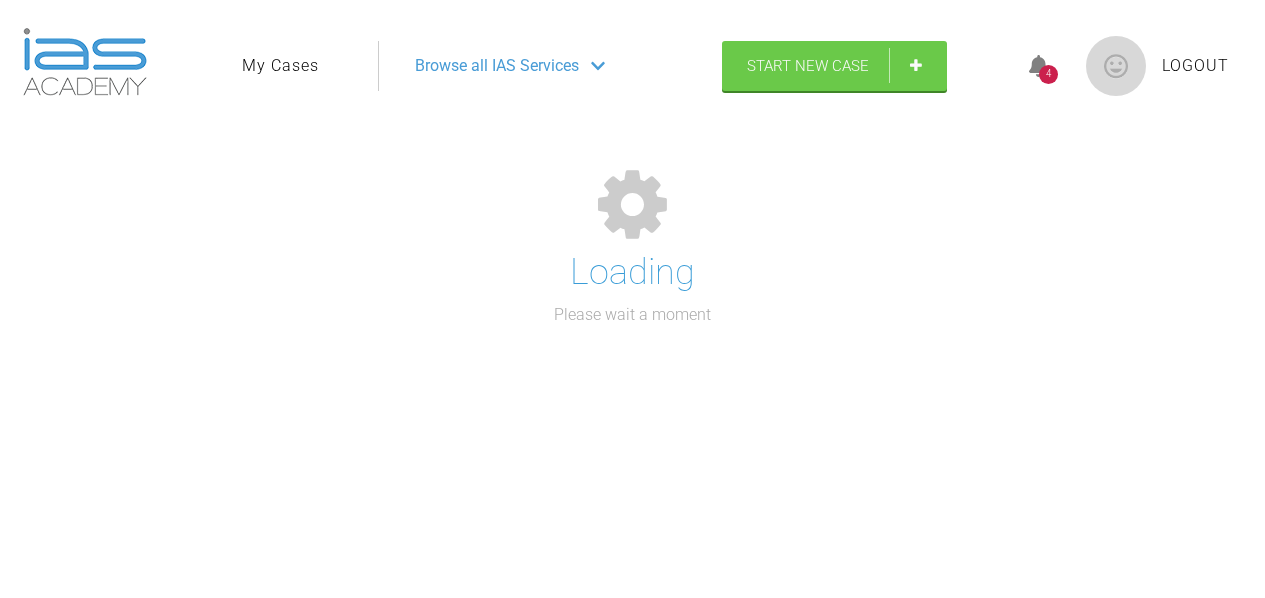 scroll, scrollTop: 0, scrollLeft: 0, axis: both 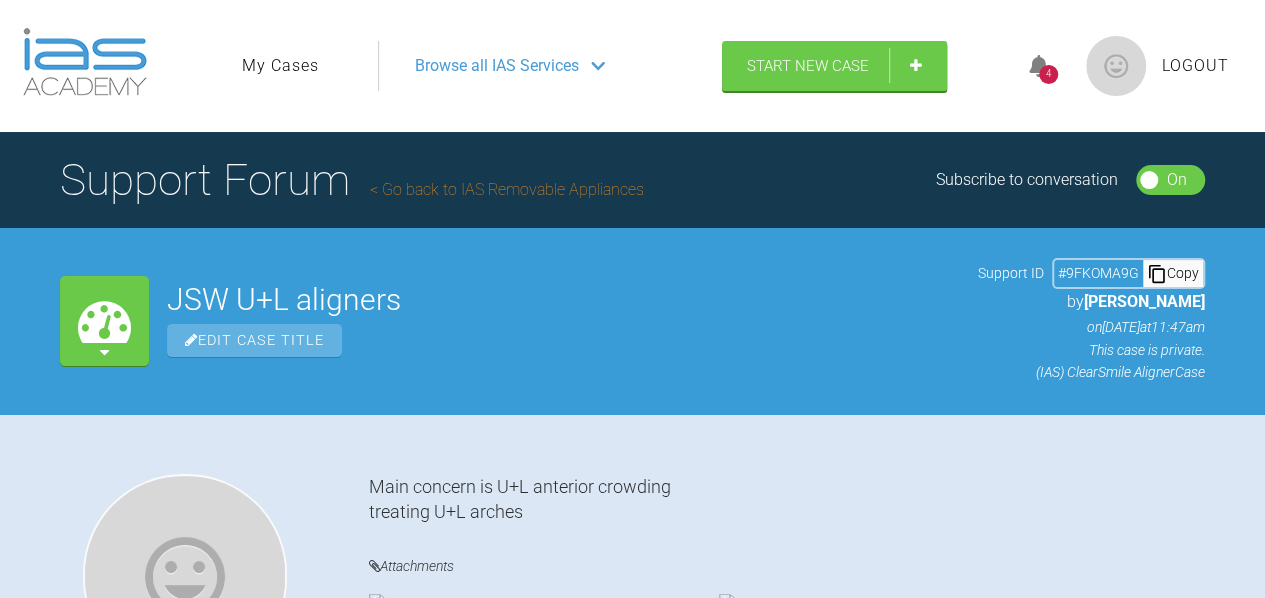 click on "4" at bounding box center (1048, 74) 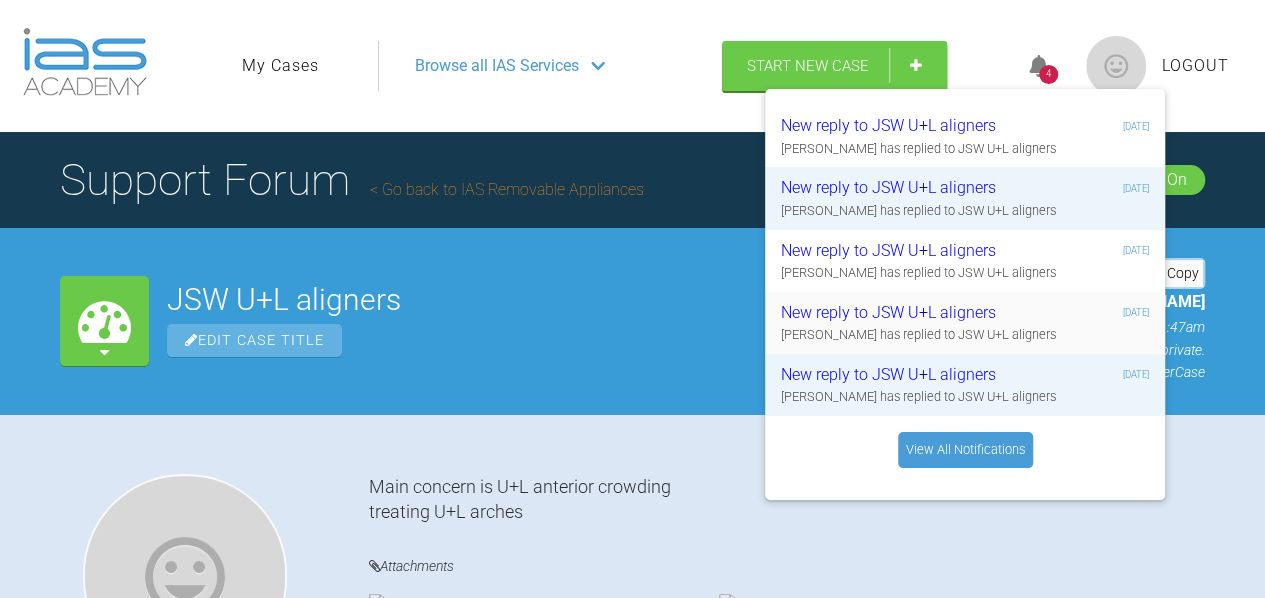 click on "New reply to JSW U+L aligners" at bounding box center [900, 313] 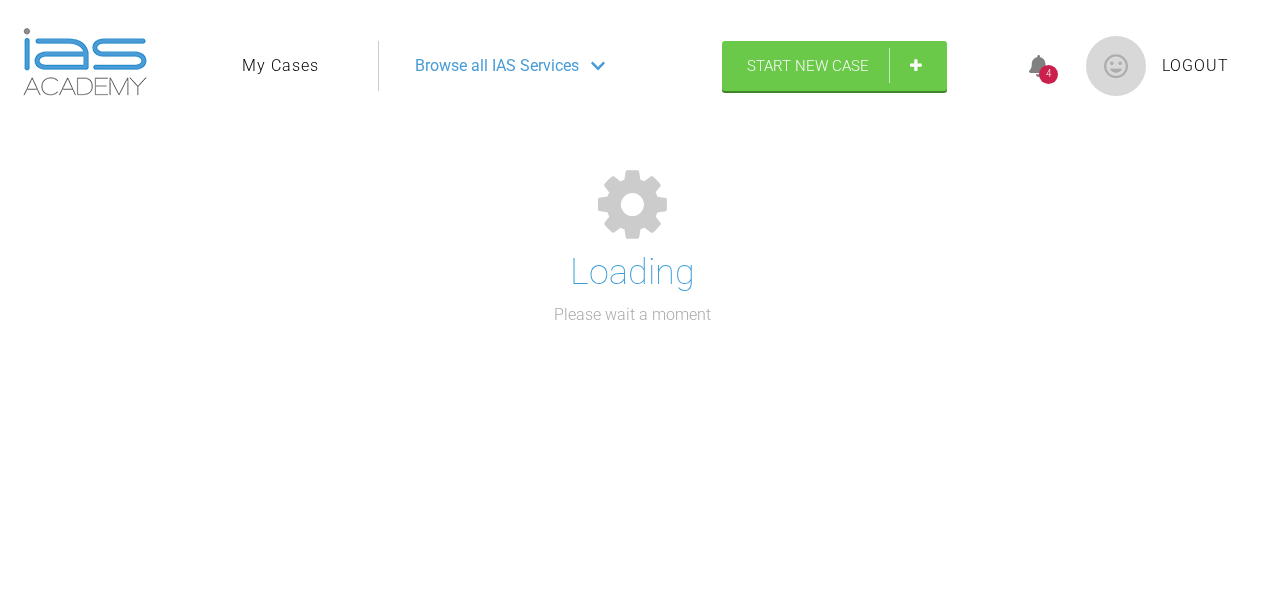 scroll, scrollTop: 0, scrollLeft: 0, axis: both 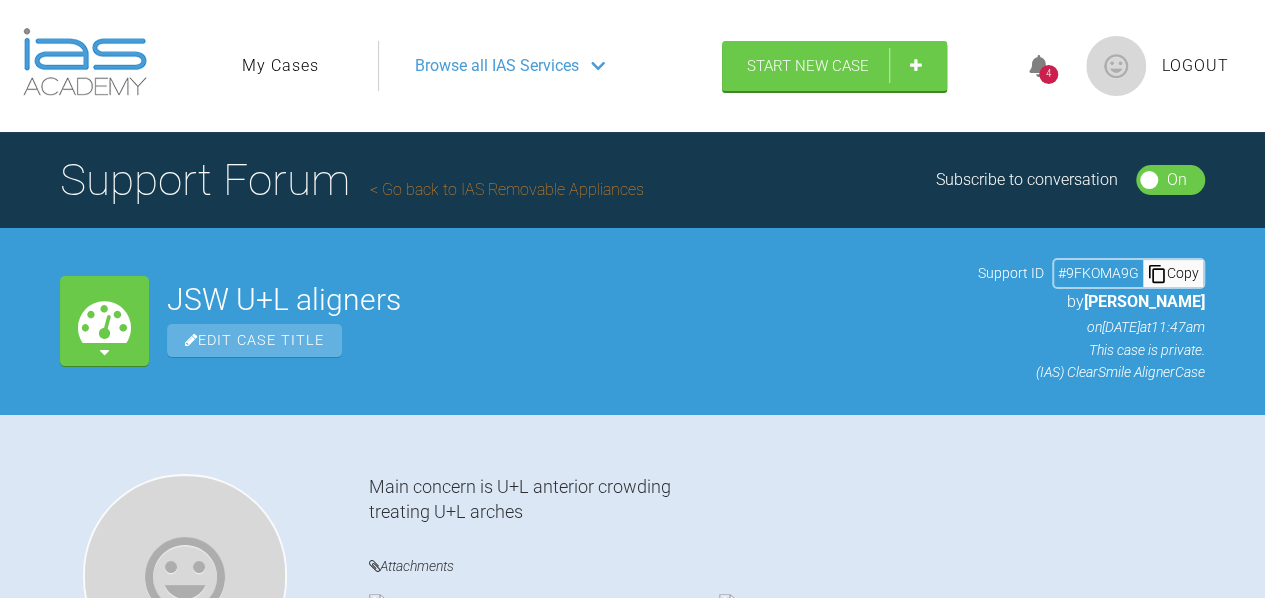 click on "4" at bounding box center (1048, 66) 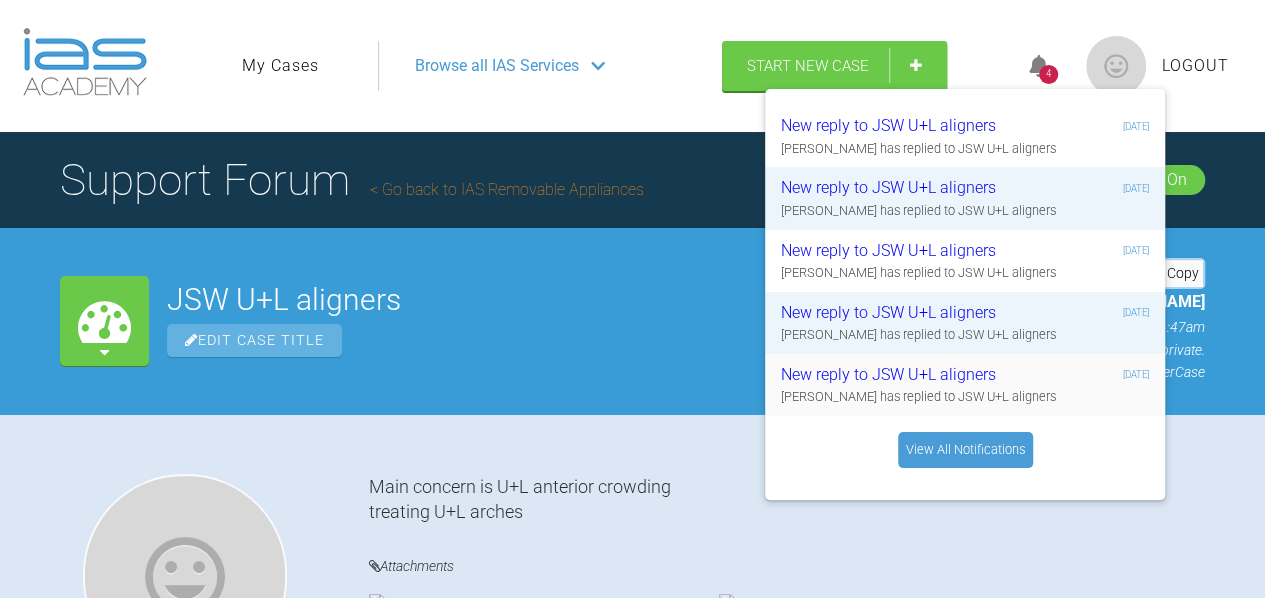 click on "New reply to JSW U+L aligners" at bounding box center [900, 375] 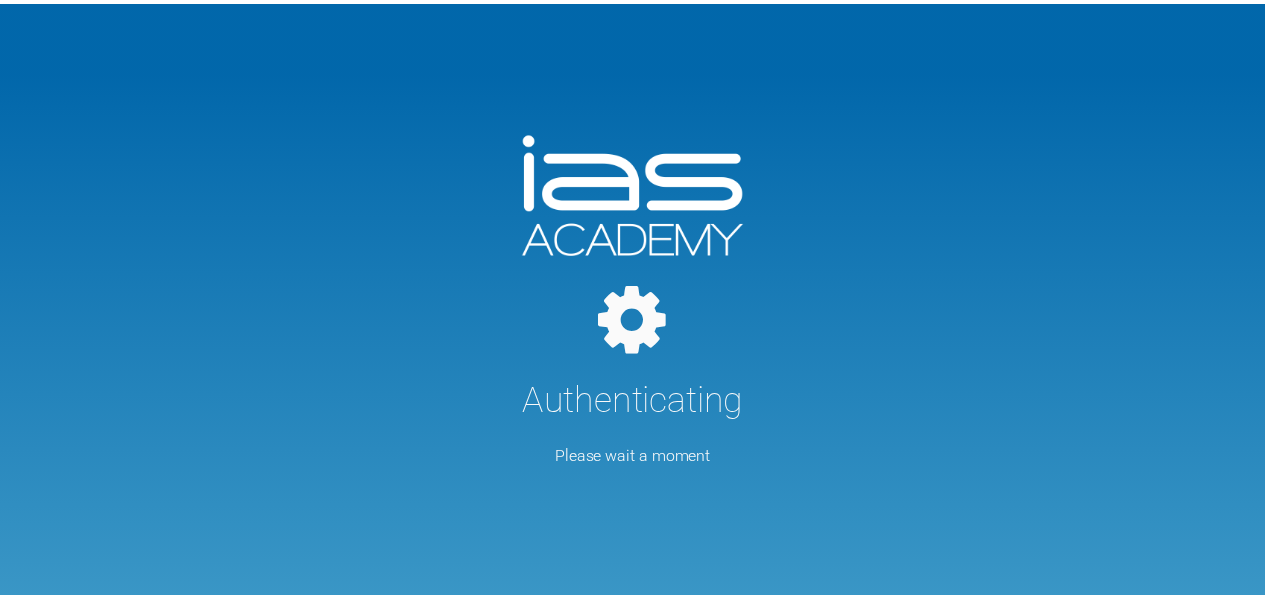 scroll, scrollTop: 0, scrollLeft: 0, axis: both 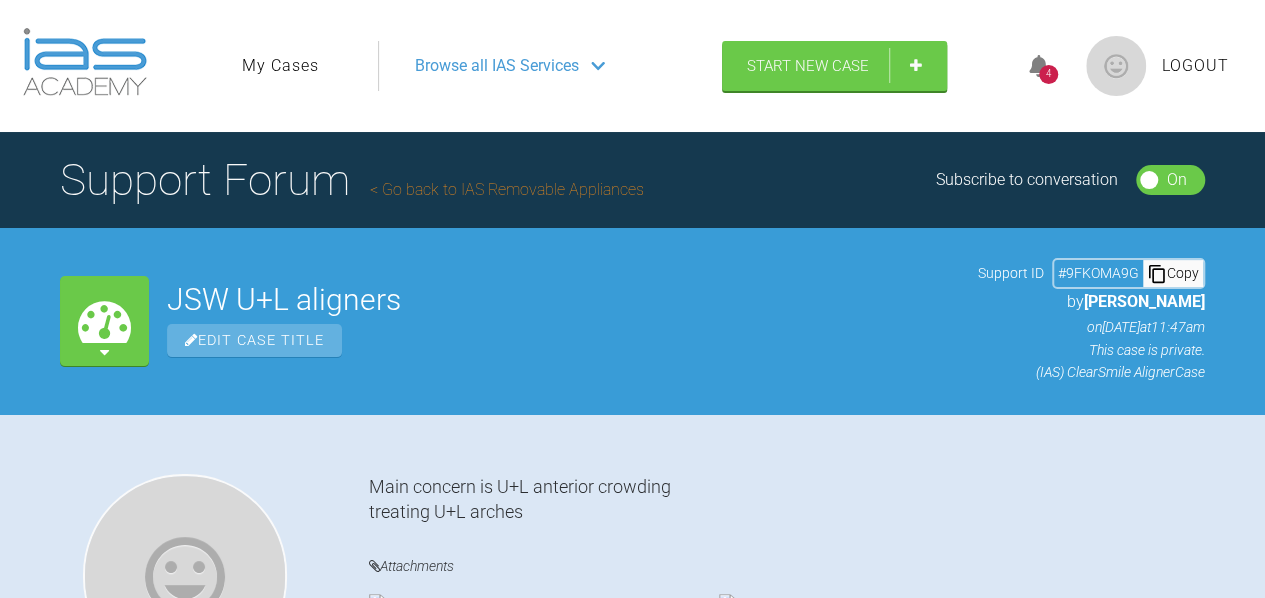 click 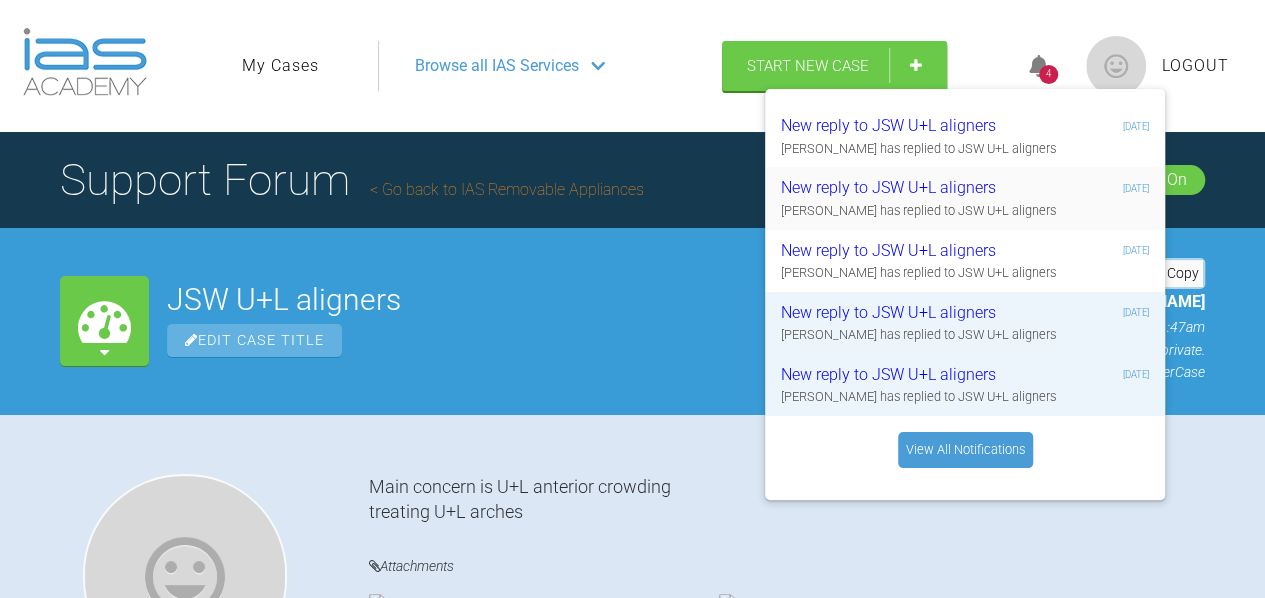 click on "New reply to JSW U+L aligners" at bounding box center [900, 188] 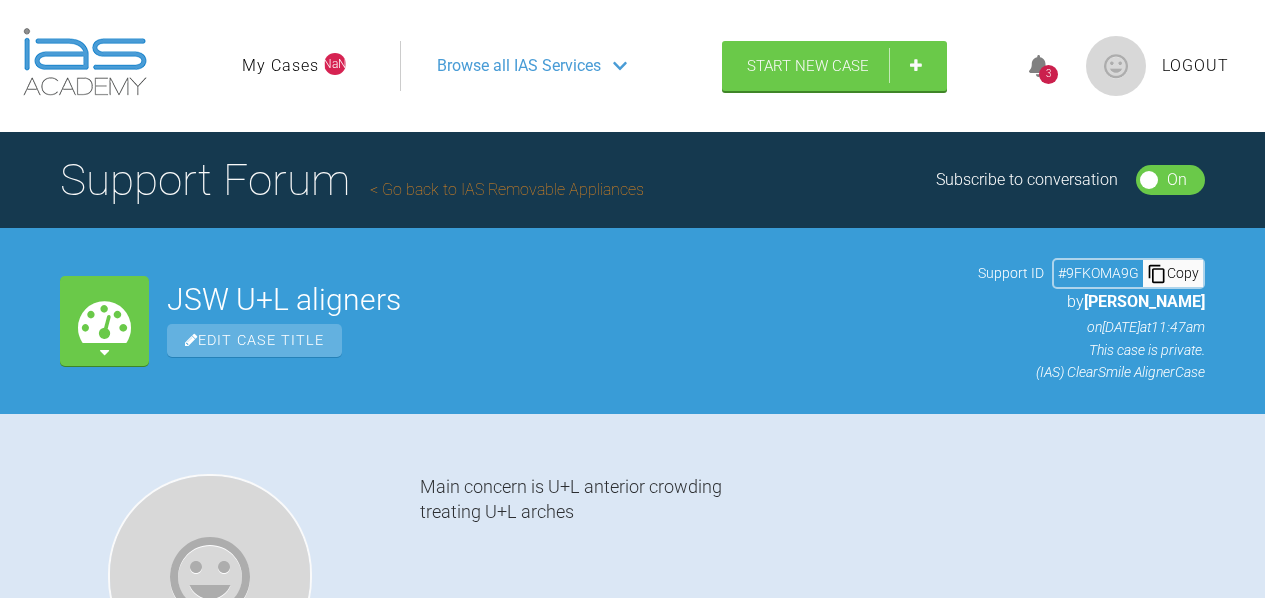 scroll, scrollTop: 0, scrollLeft: 0, axis: both 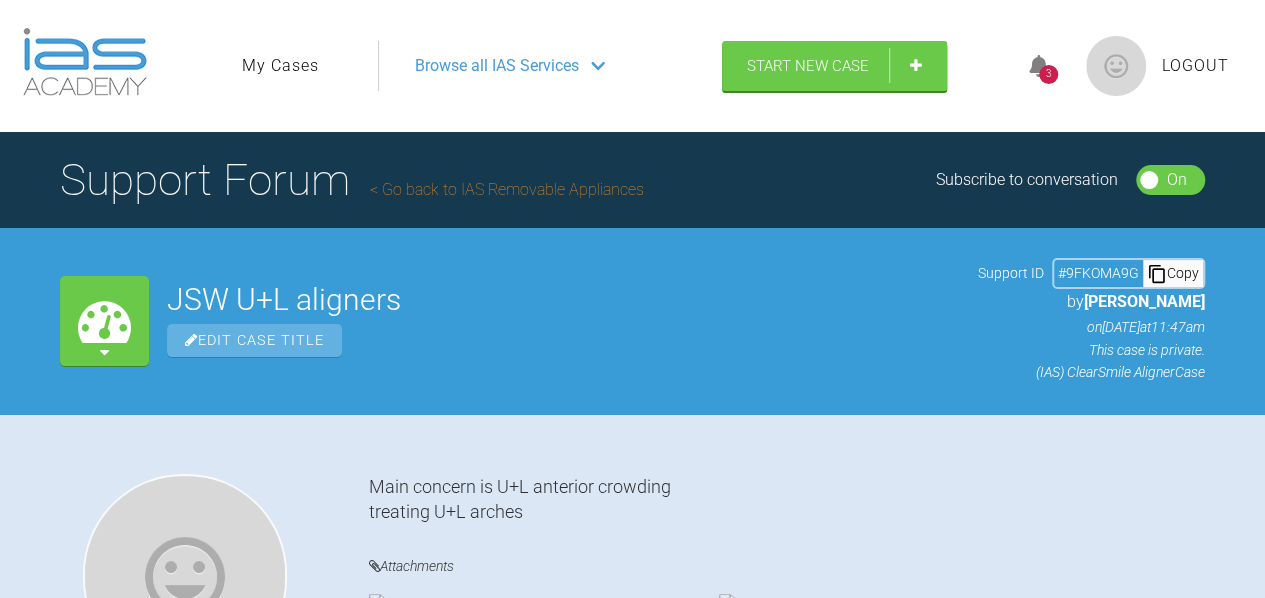 click 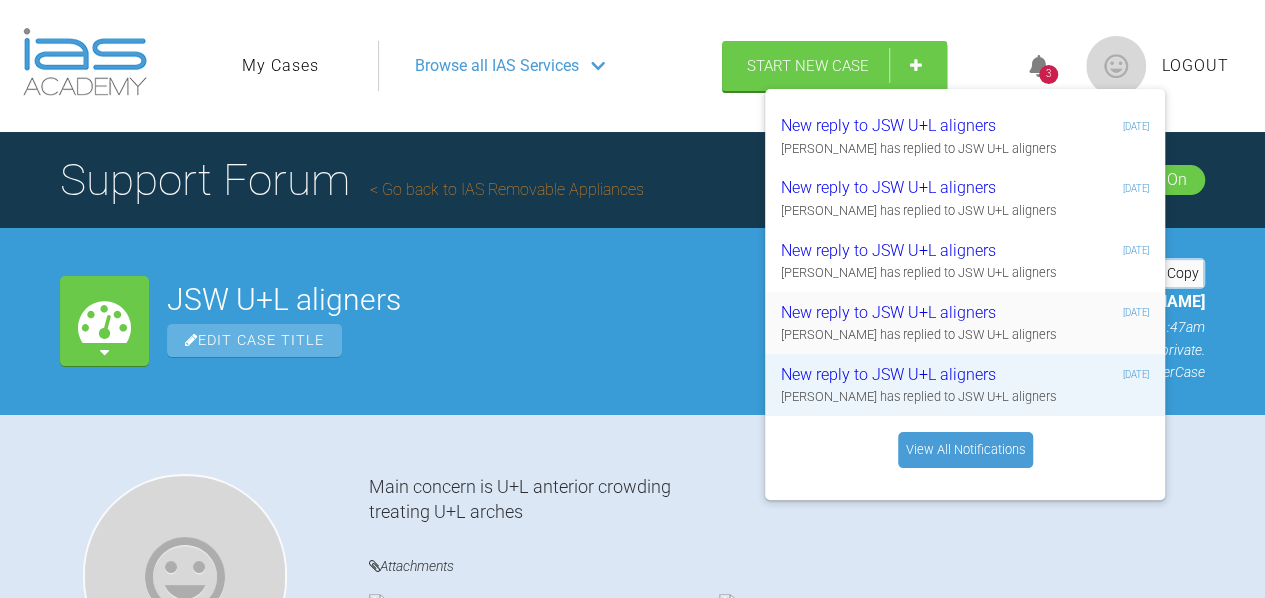 click on "New reply to JSW U+L aligners" at bounding box center [900, 313] 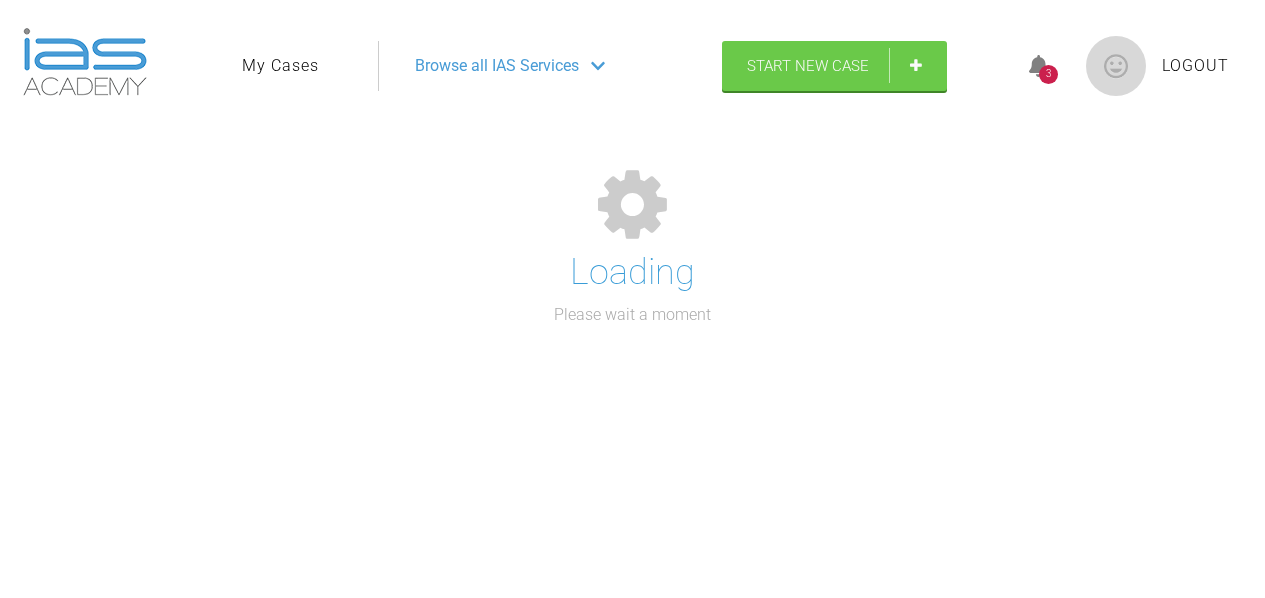 scroll, scrollTop: 0, scrollLeft: 0, axis: both 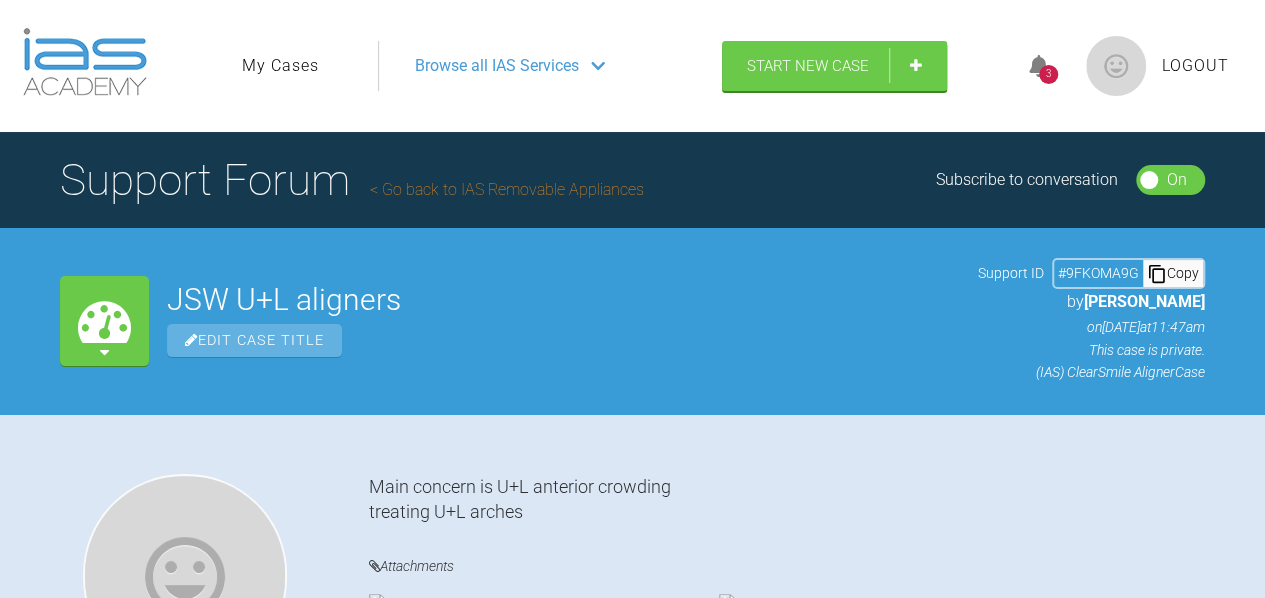 click on "3" at bounding box center (1048, 74) 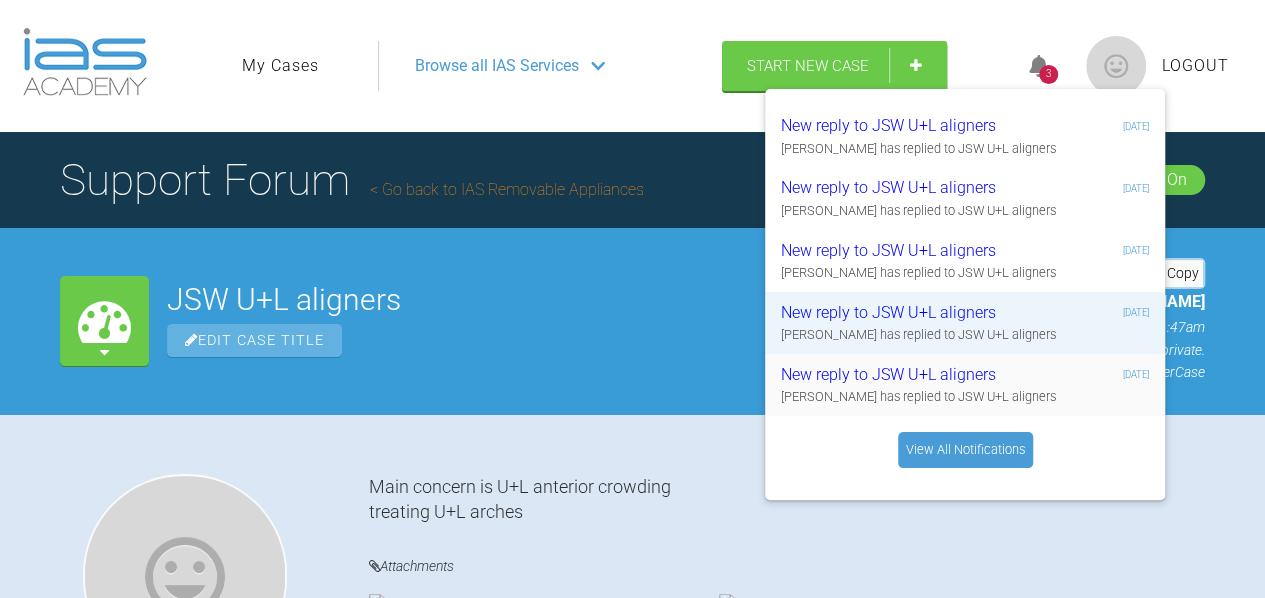 click on "New reply to JSW U+L aligners" at bounding box center [900, 375] 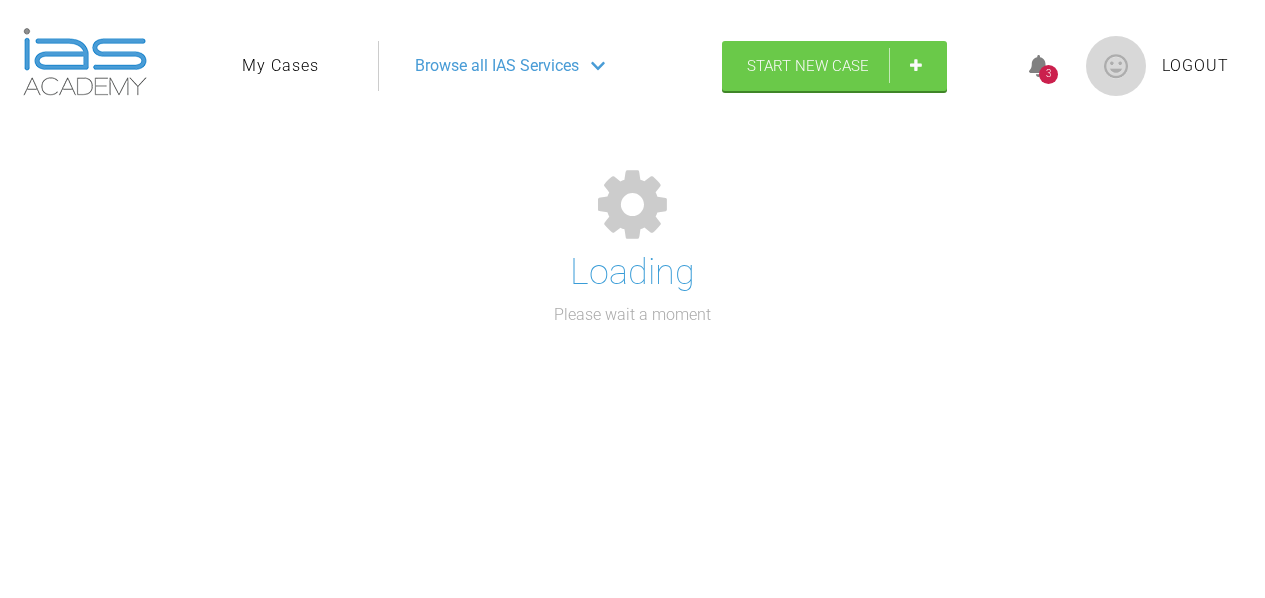 scroll, scrollTop: 0, scrollLeft: 0, axis: both 